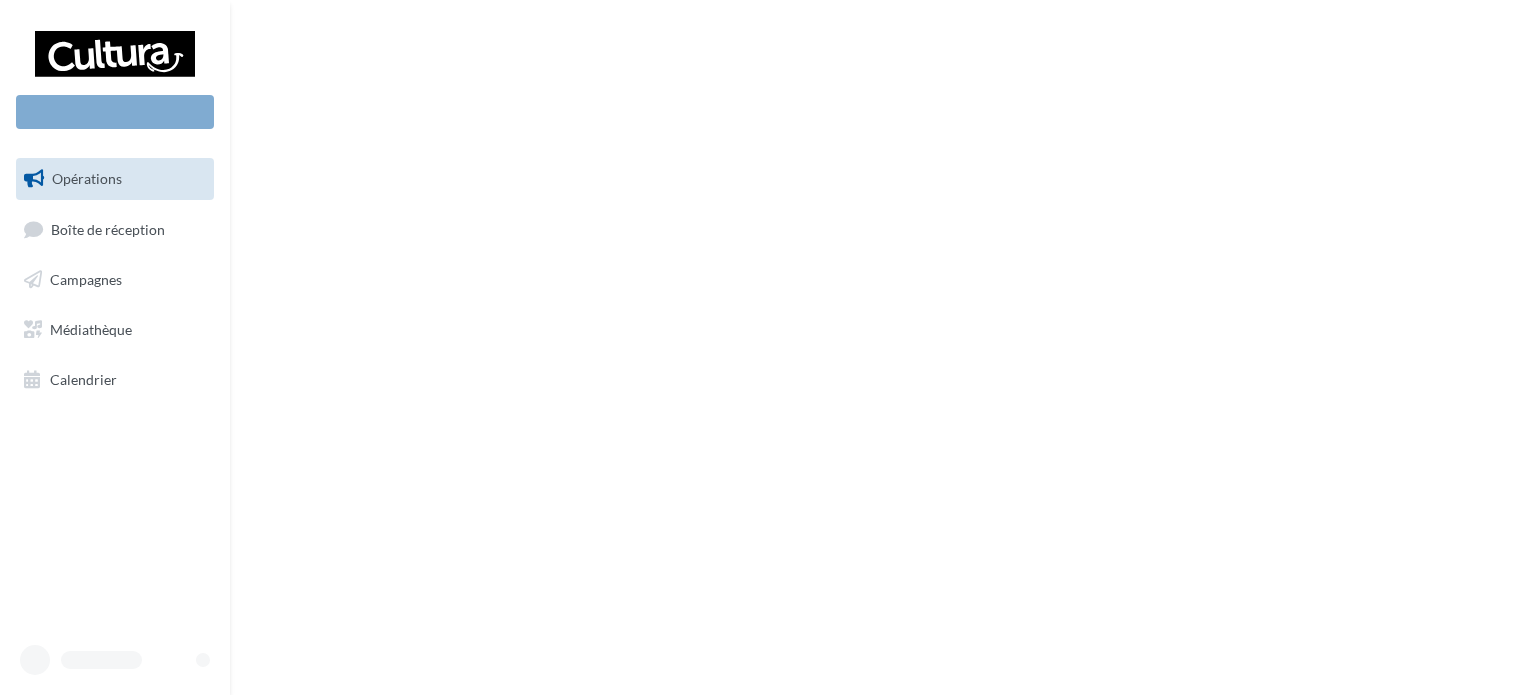scroll, scrollTop: 0, scrollLeft: 0, axis: both 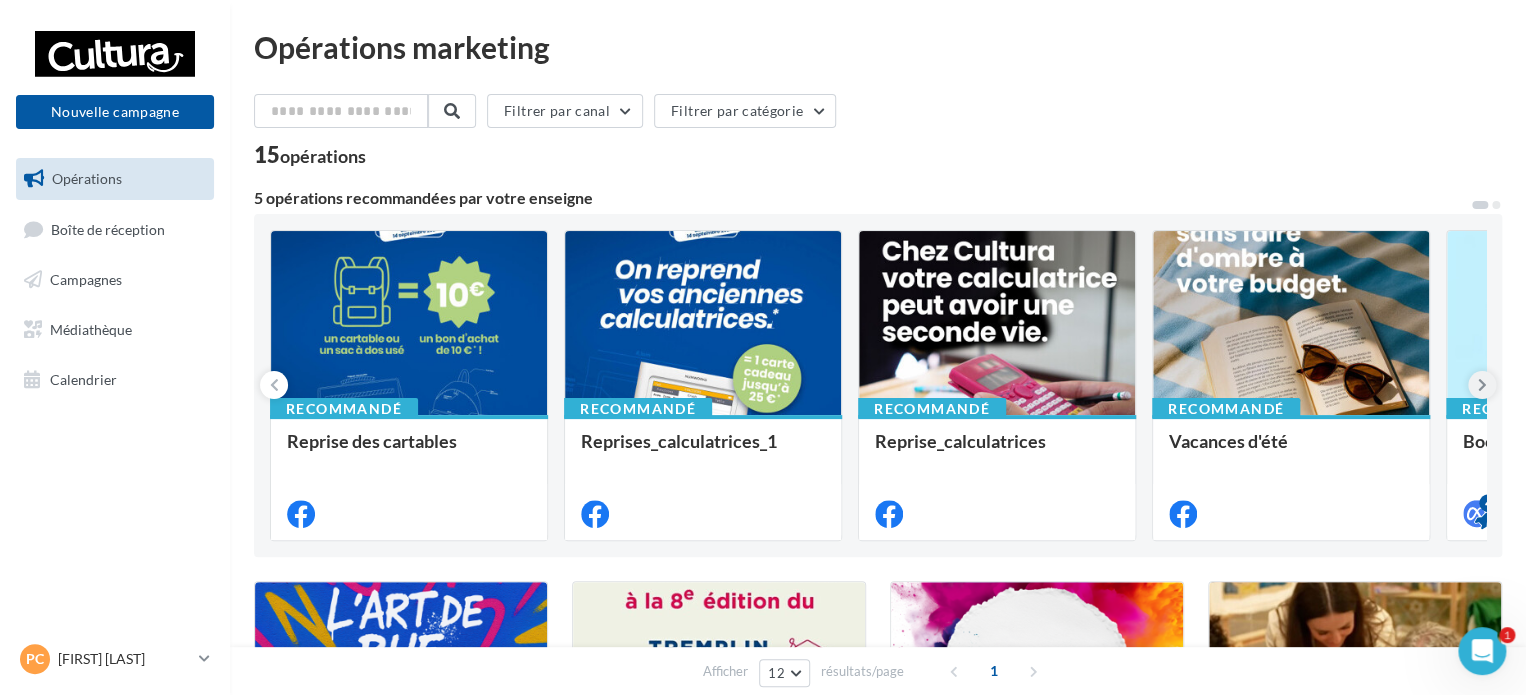 click at bounding box center (1482, 385) 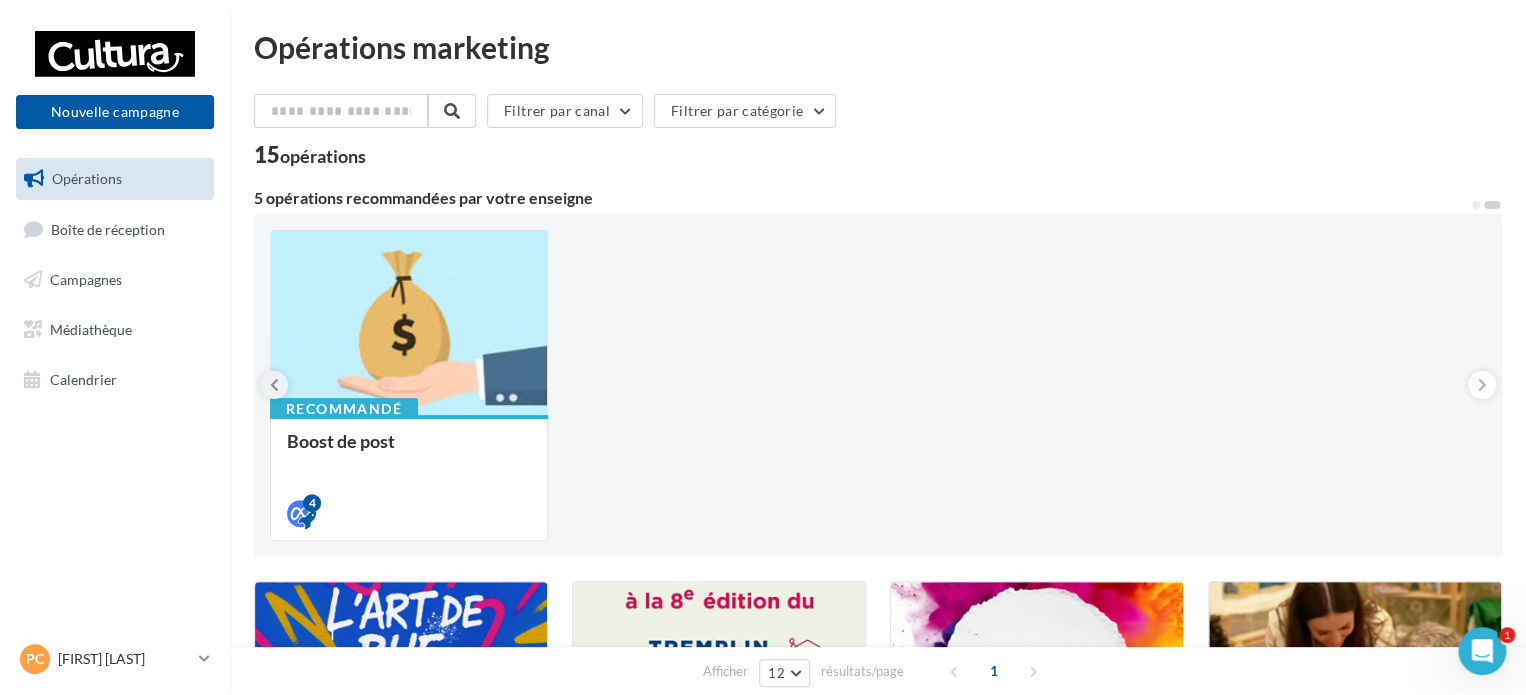 click at bounding box center (274, 385) 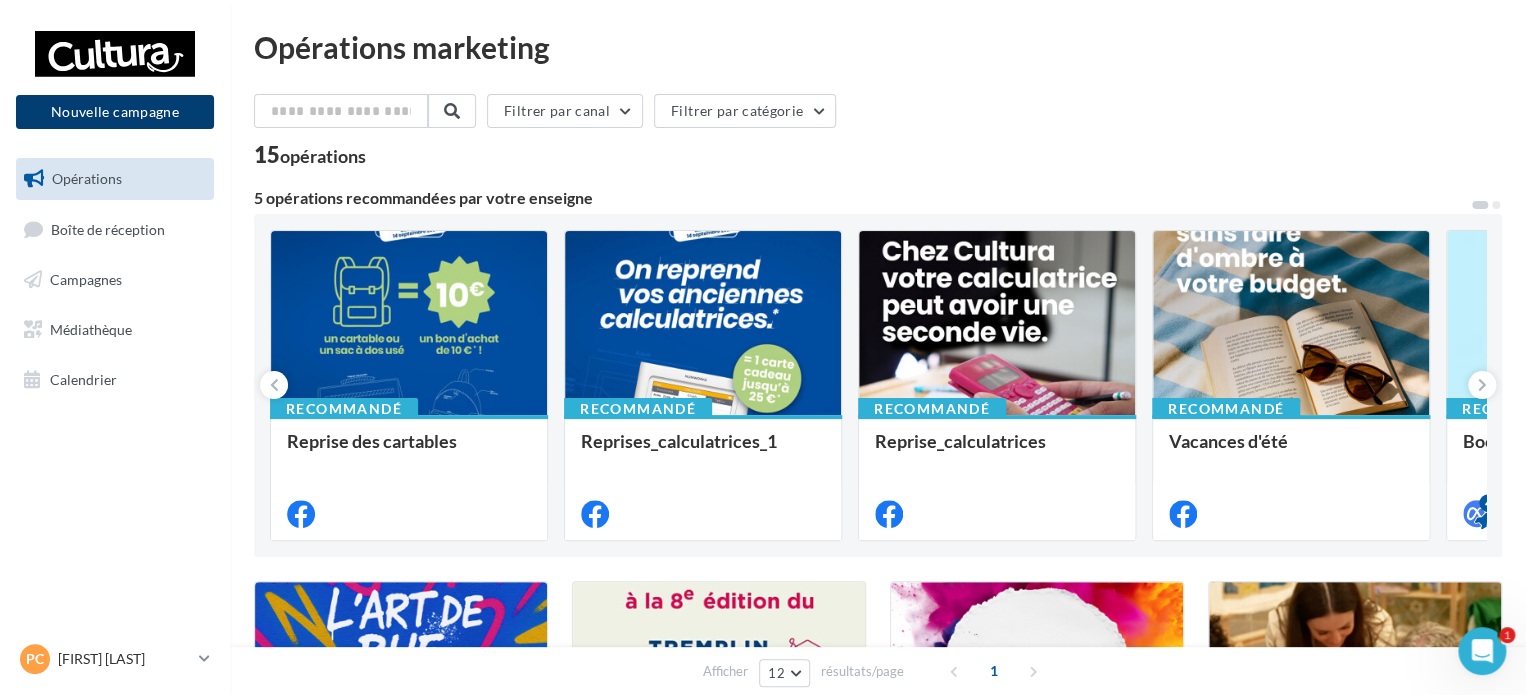 click on "Nouvelle campagne" at bounding box center [115, 112] 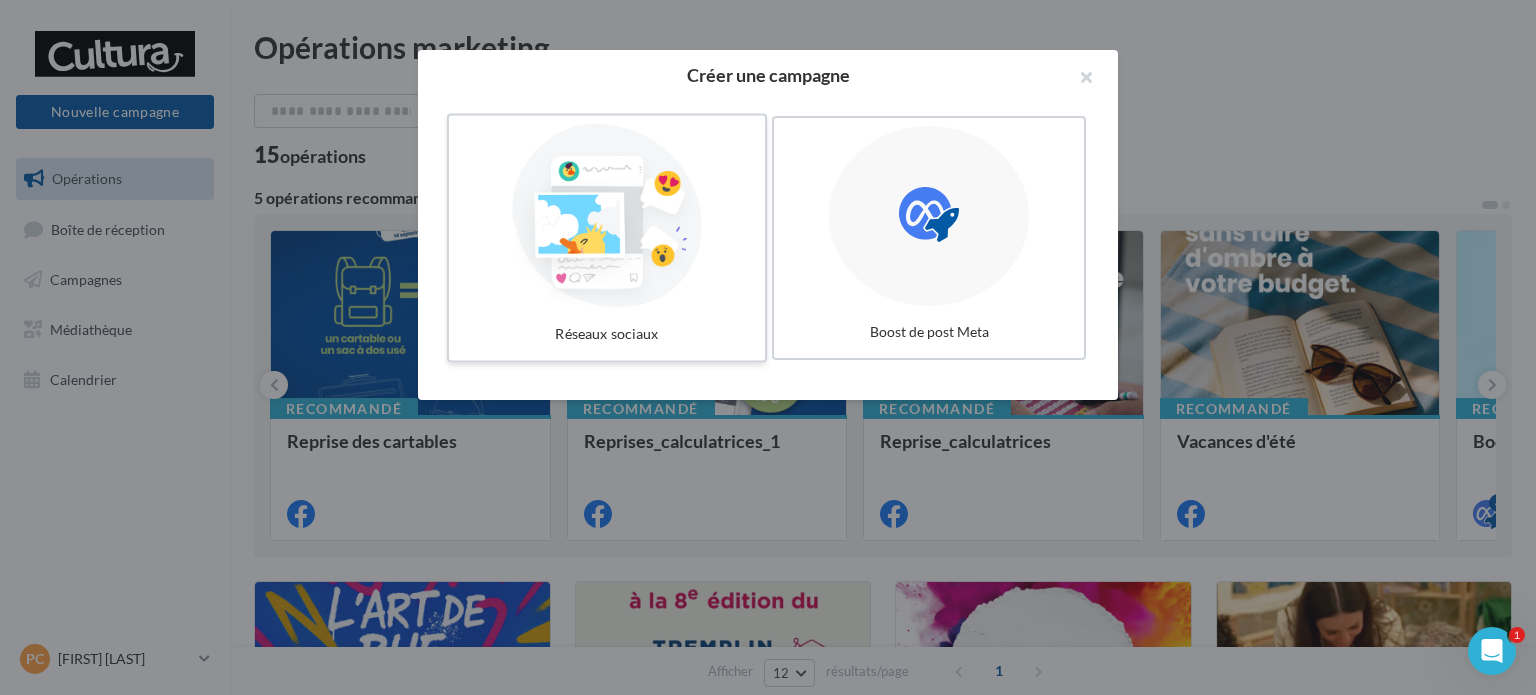 click at bounding box center (607, 216) 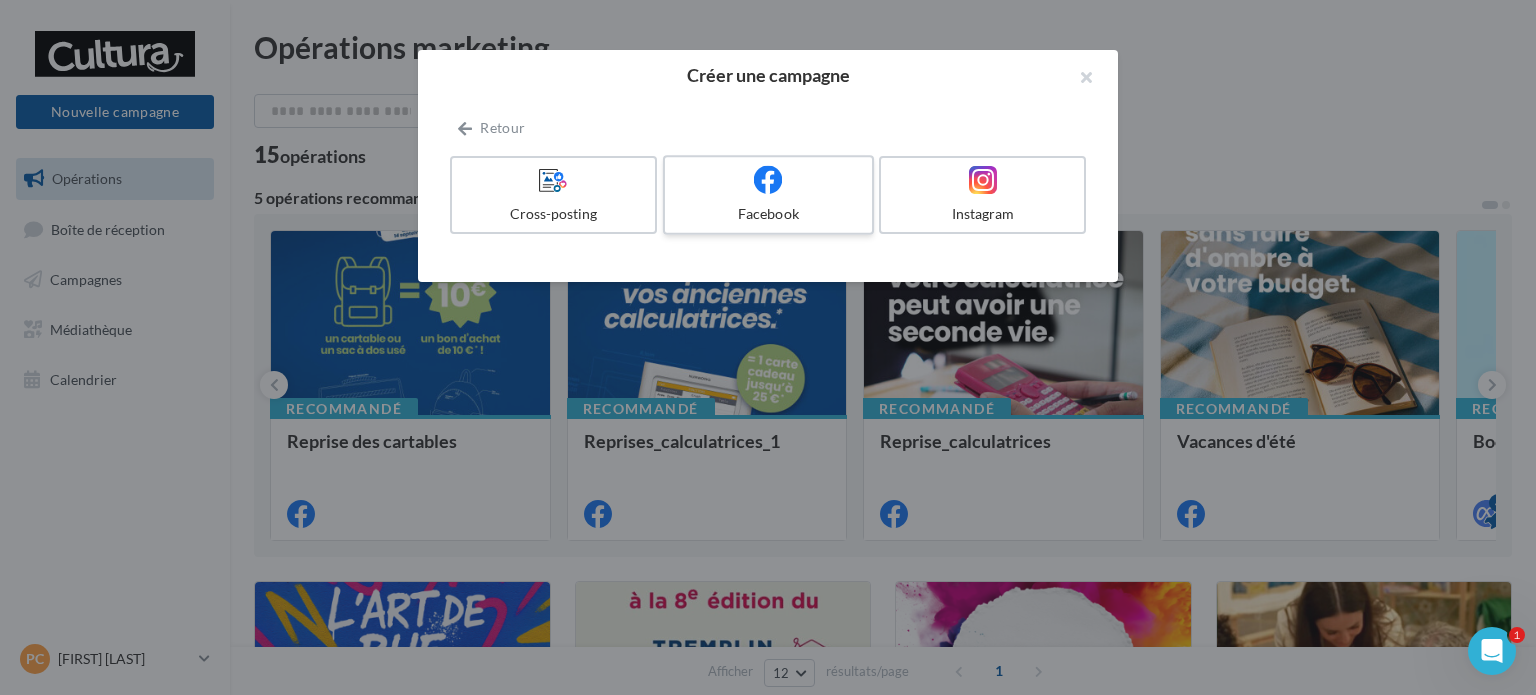 click on "Facebook" at bounding box center (768, 214) 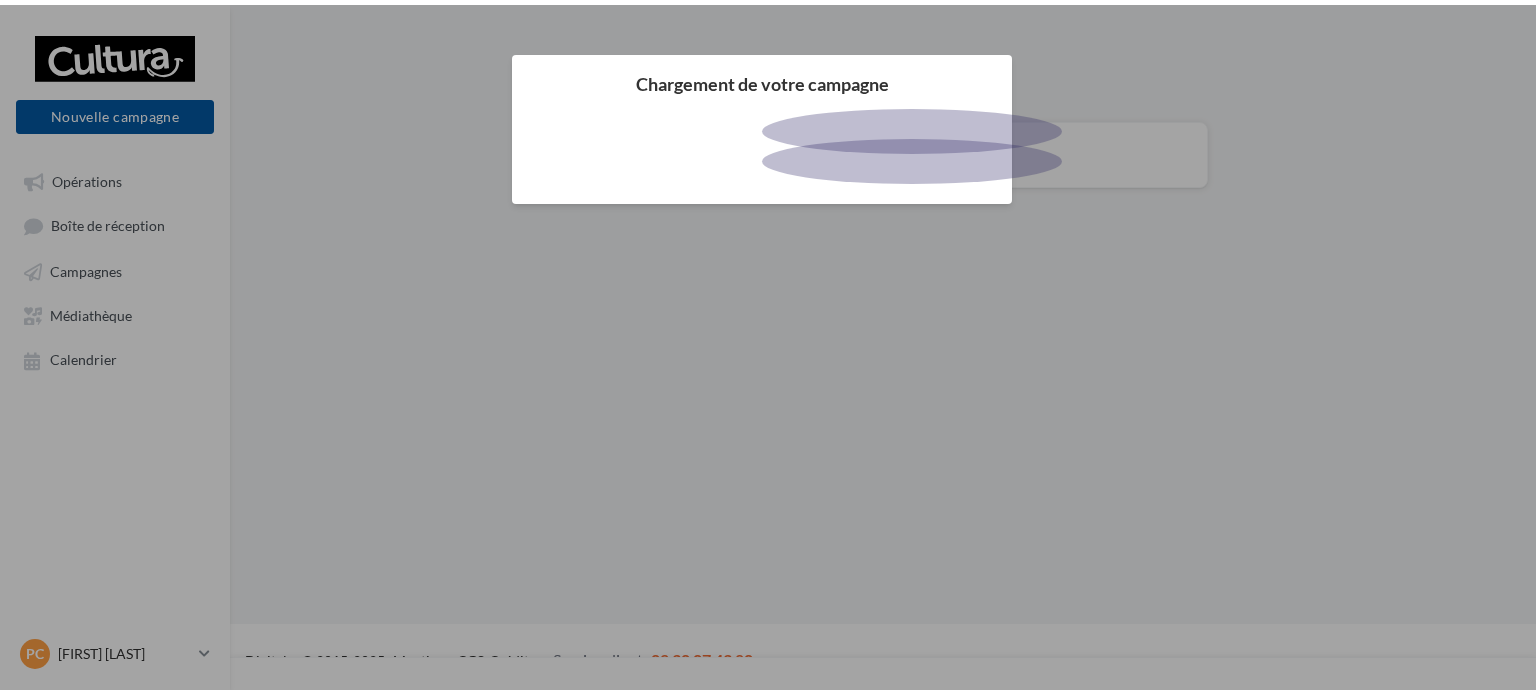 scroll, scrollTop: 0, scrollLeft: 0, axis: both 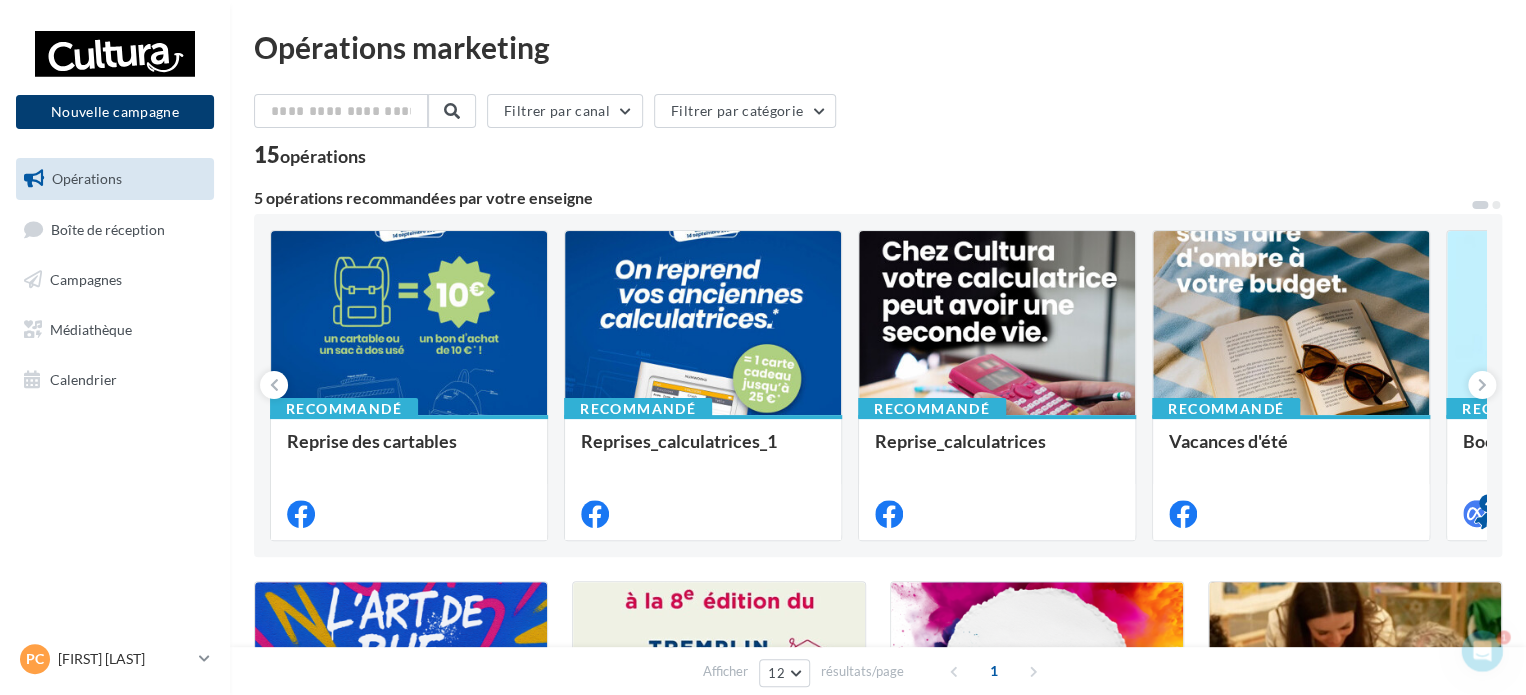 click on "Nouvelle campagne" at bounding box center [115, 112] 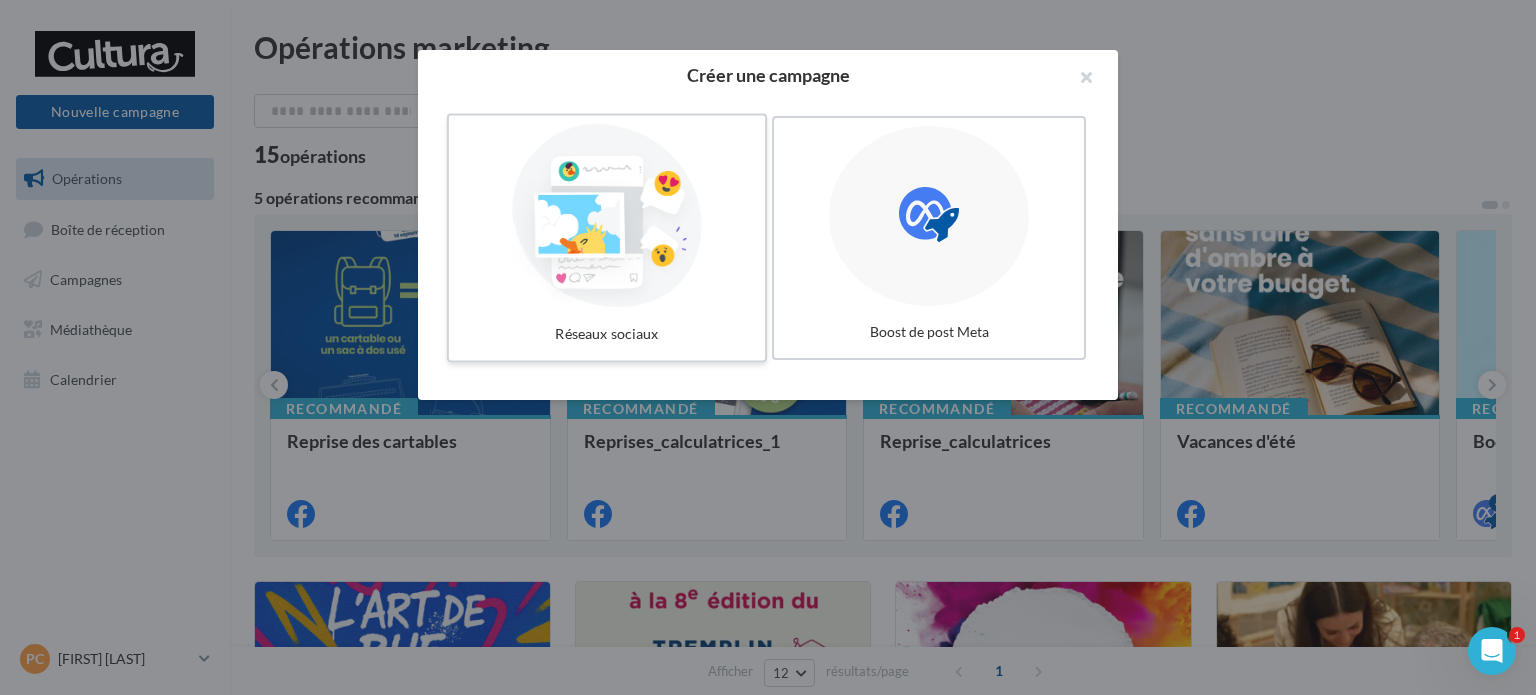 click at bounding box center [607, 216] 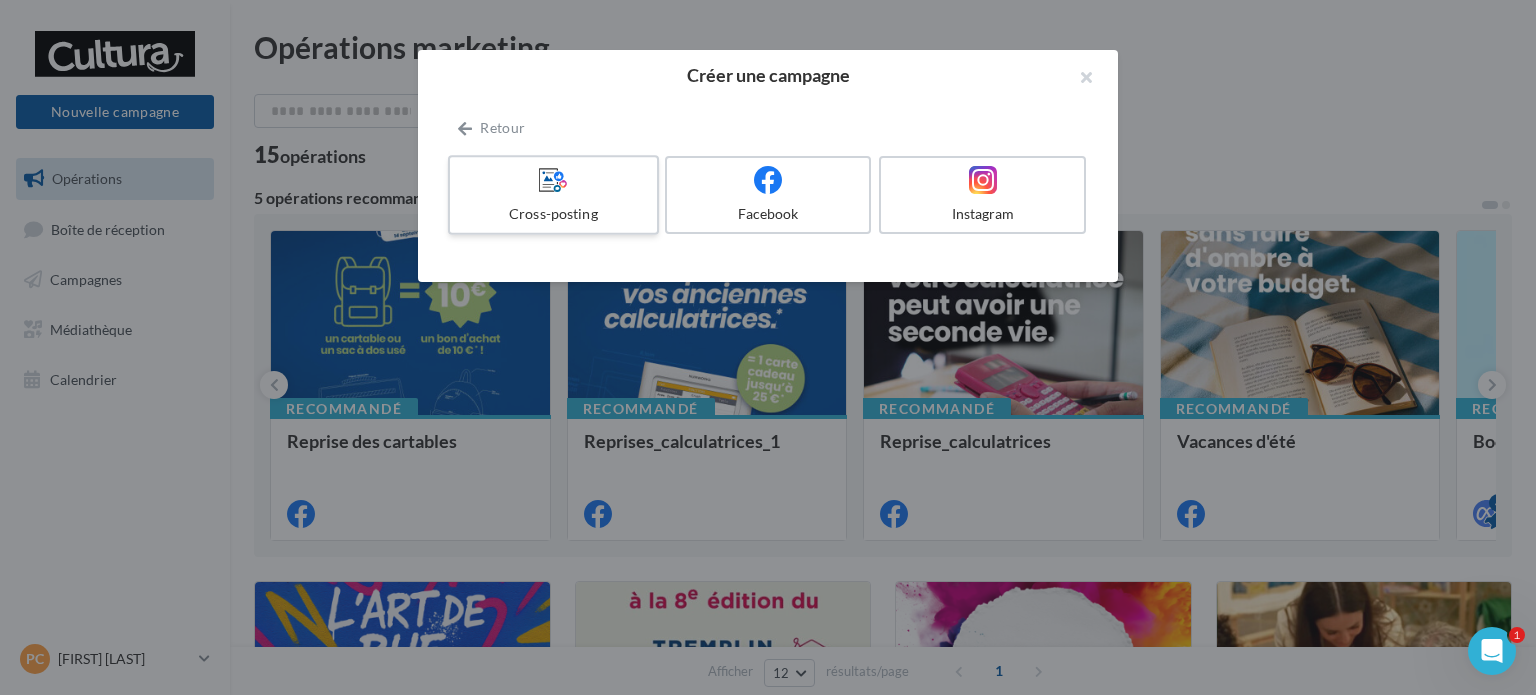 click on "Cross-posting" at bounding box center (553, 195) 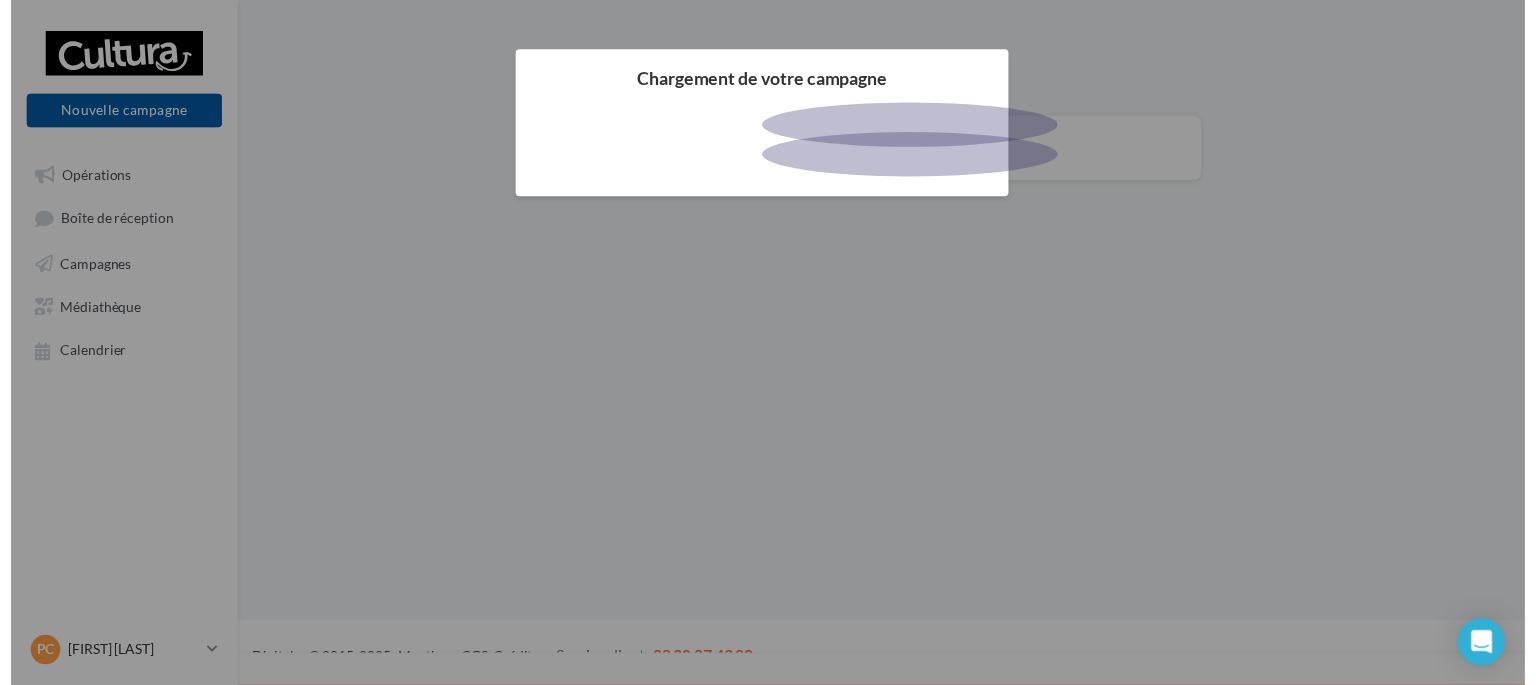 scroll, scrollTop: 0, scrollLeft: 0, axis: both 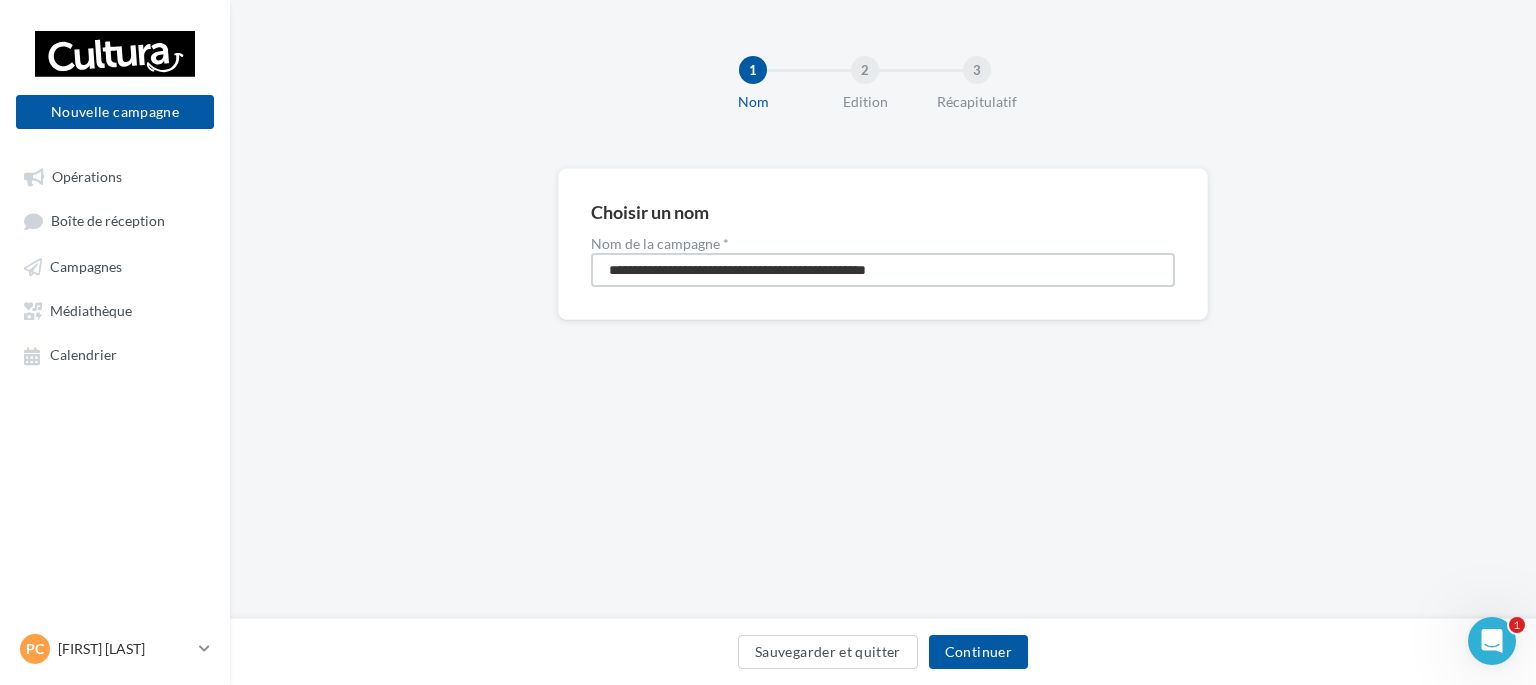 click on "**********" at bounding box center (883, 270) 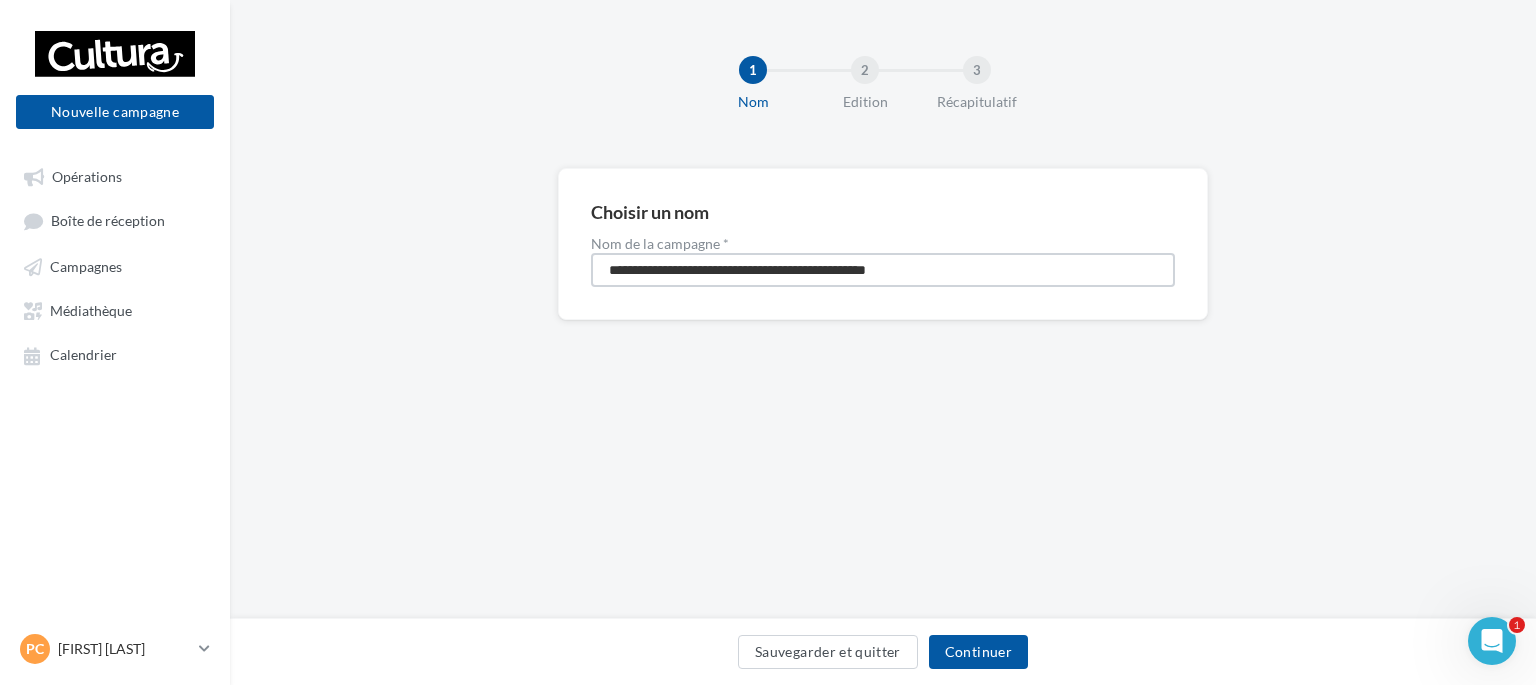drag, startPoint x: 828, startPoint y: 265, endPoint x: 847, endPoint y: 261, distance: 19.416489 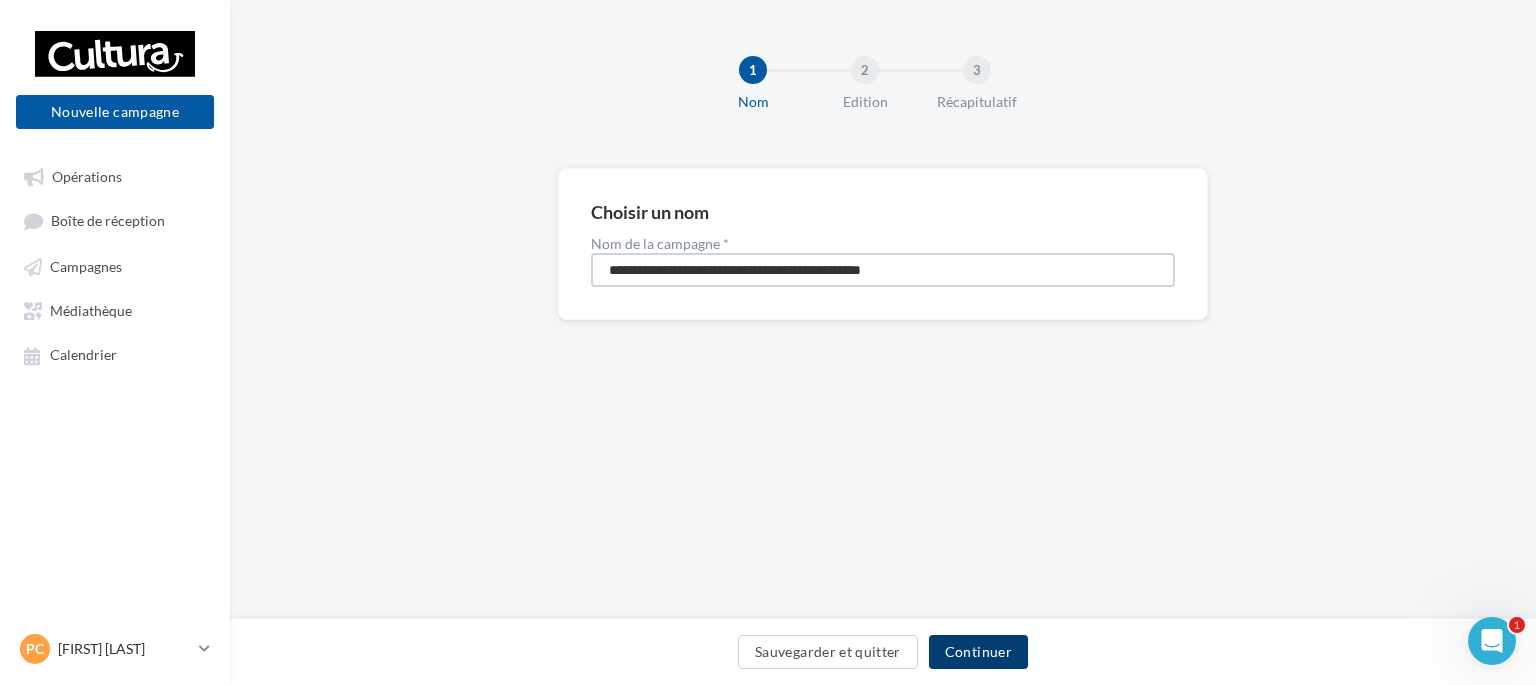 type on "**********" 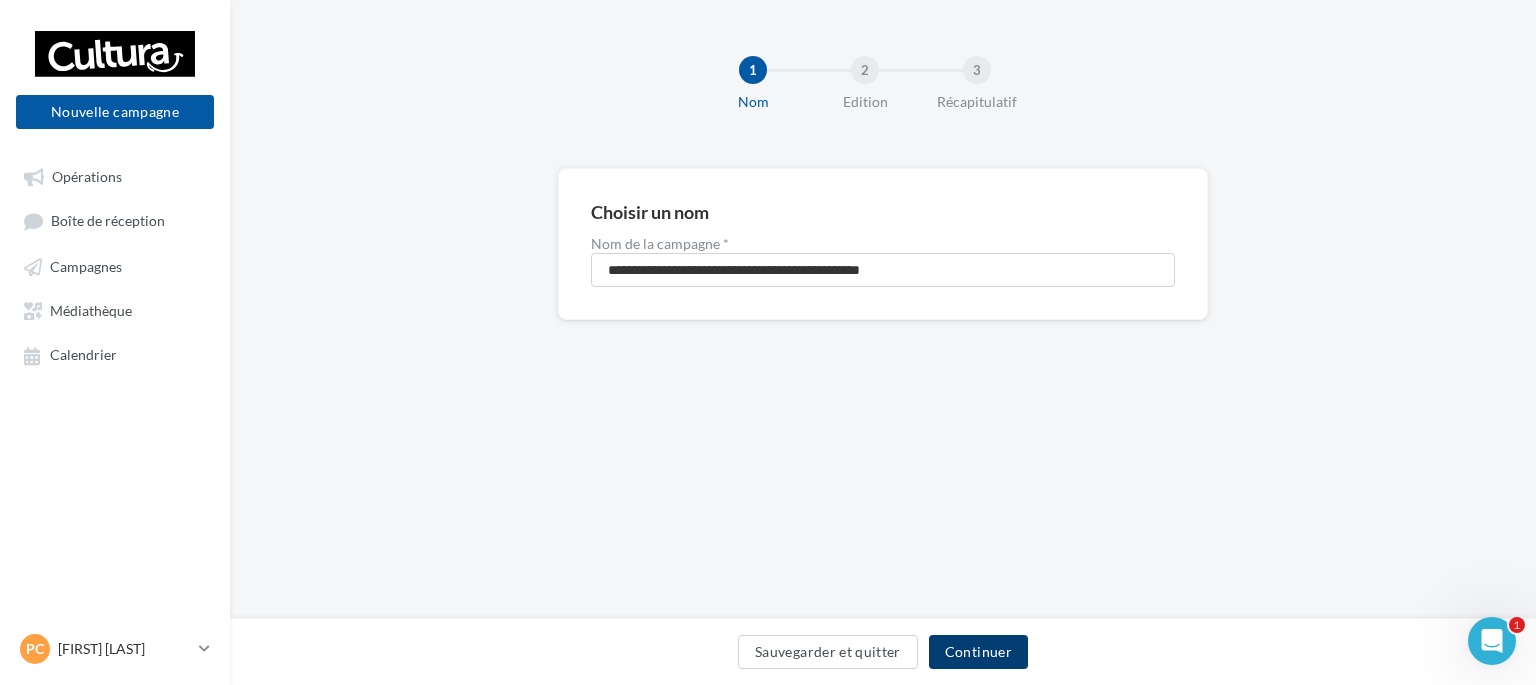 click on "Continuer" at bounding box center [978, 652] 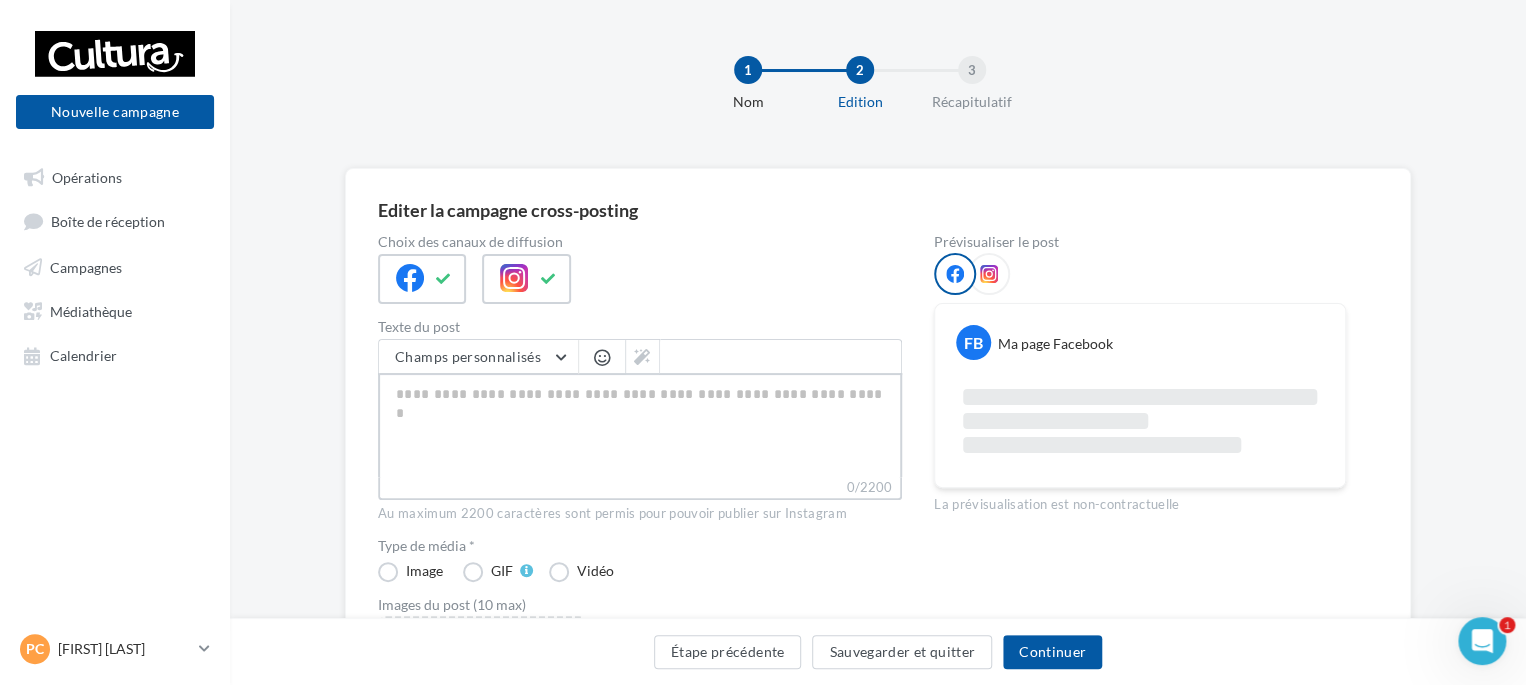 click on "0/2200" at bounding box center [640, 425] 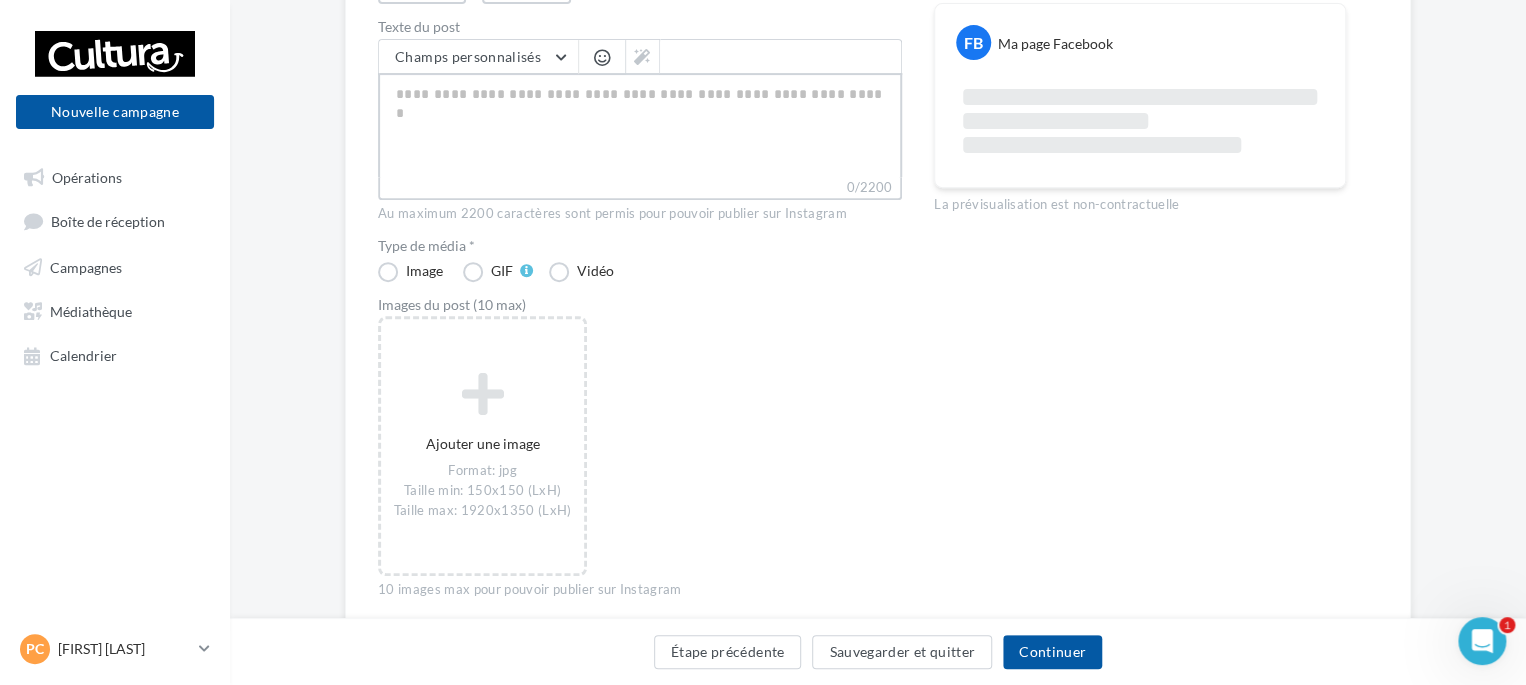 scroll, scrollTop: 380, scrollLeft: 0, axis: vertical 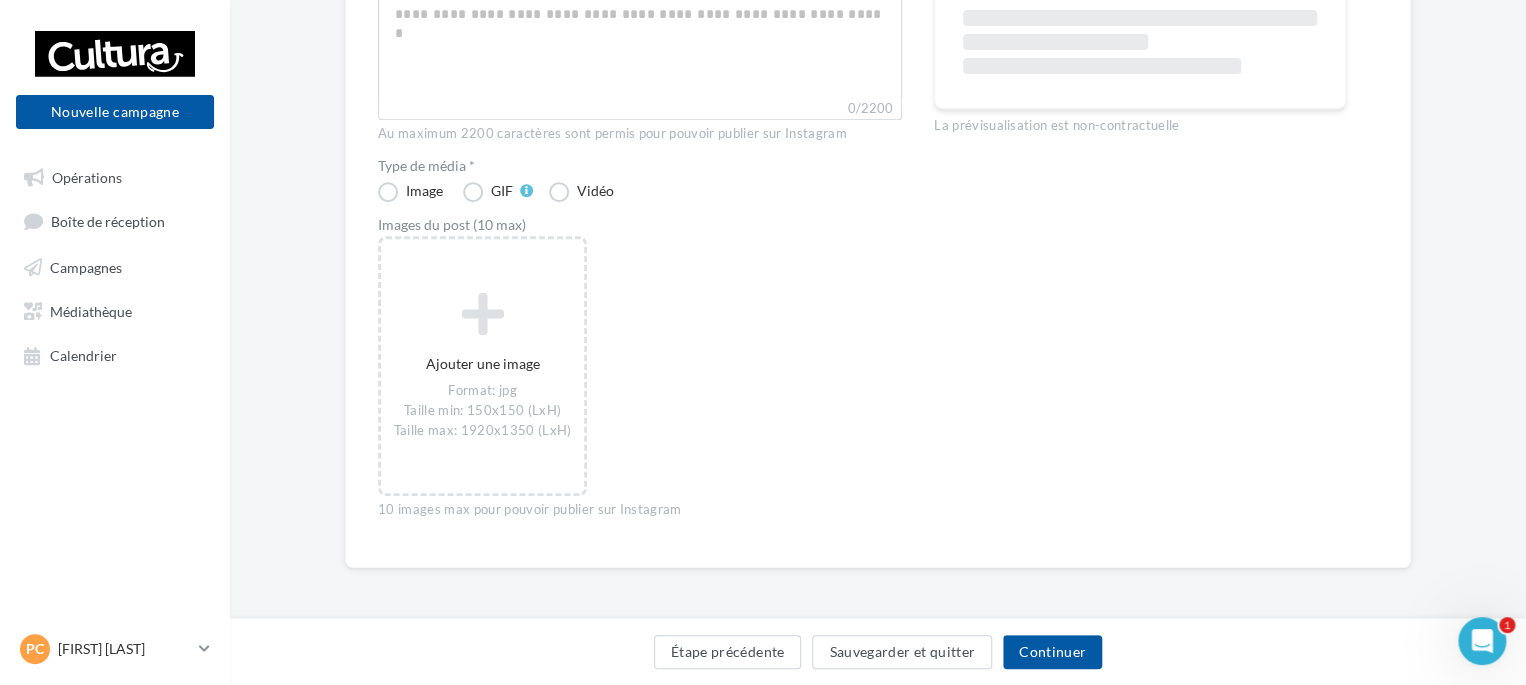 click on "Ajouter une image     Format: jpg   Taille min: 150x150 (LxH)   Taille max: 1920x1350 (LxH)" at bounding box center [648, 376] 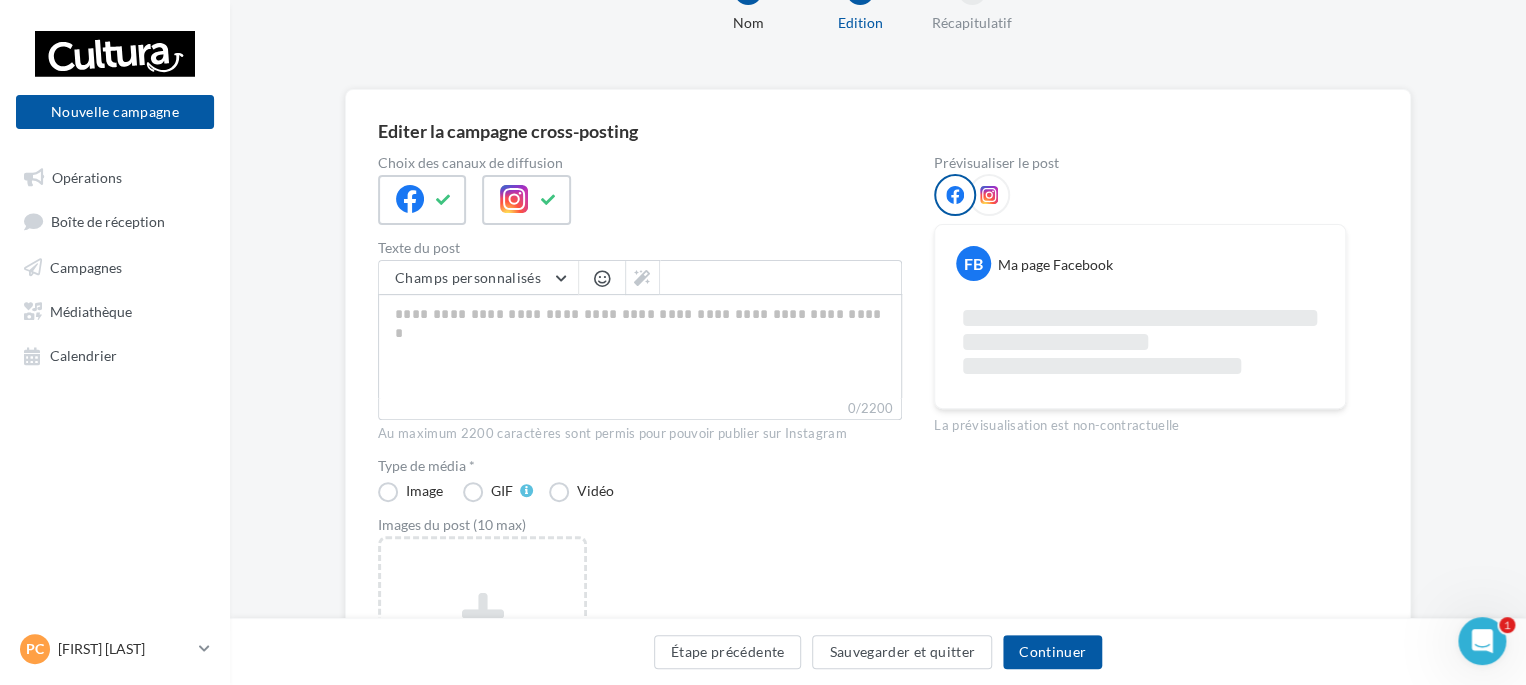 scroll, scrollTop: 0, scrollLeft: 0, axis: both 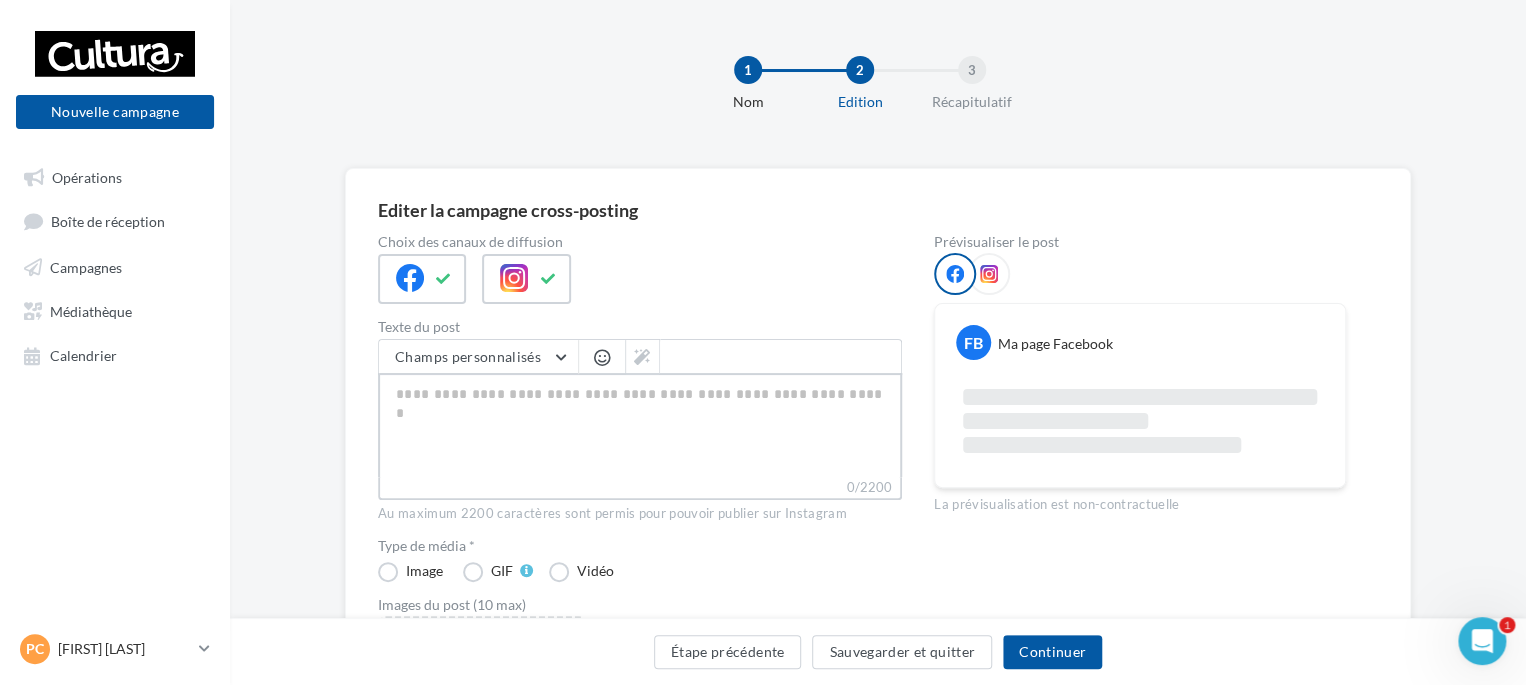 click on "0/2200" at bounding box center (640, 425) 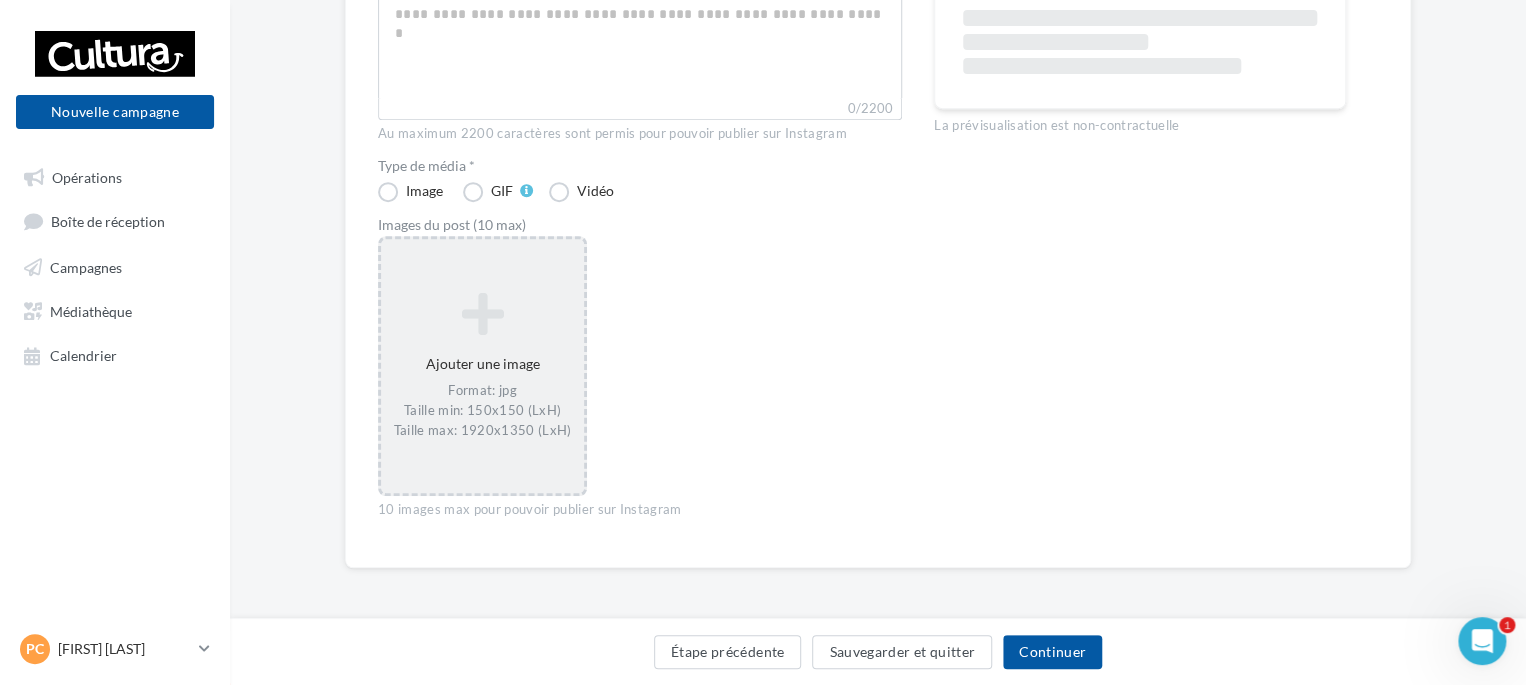 click at bounding box center (482, 314) 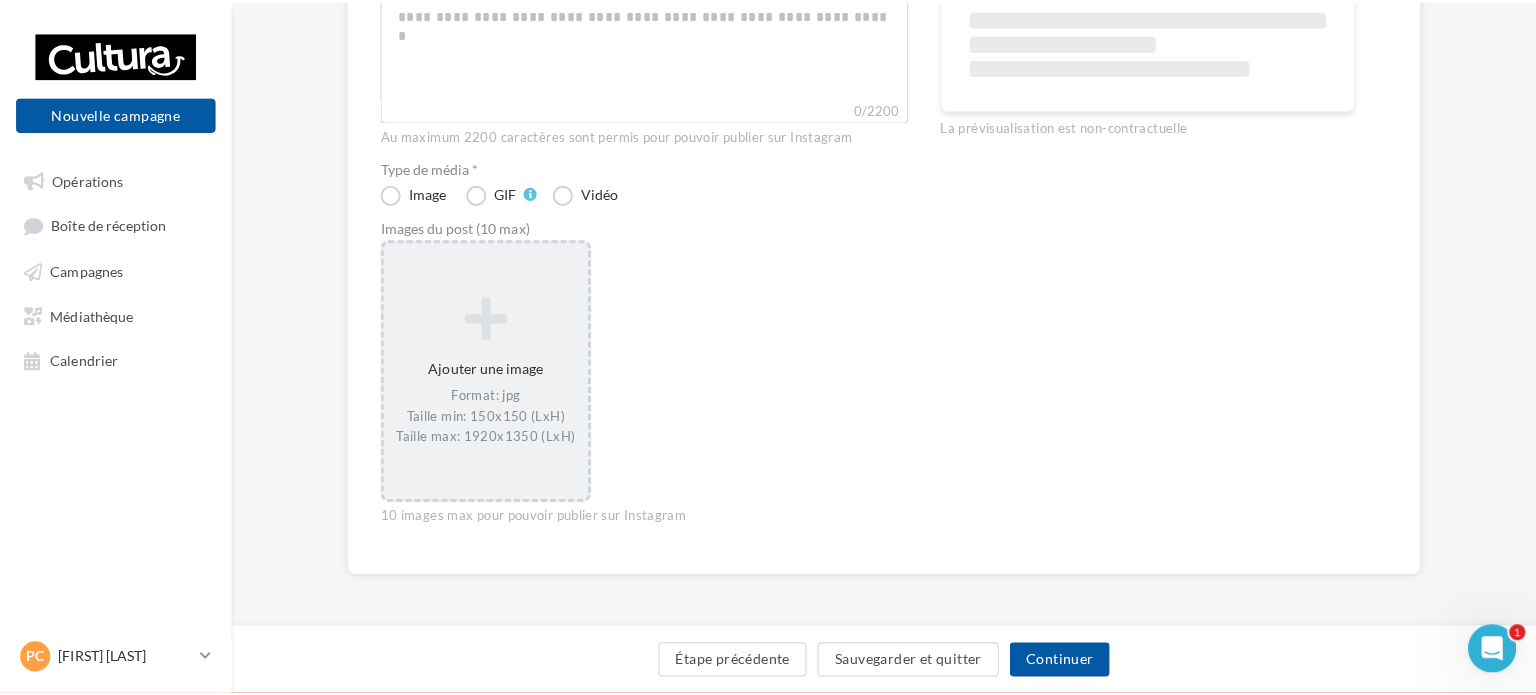 scroll, scrollTop: 368, scrollLeft: 0, axis: vertical 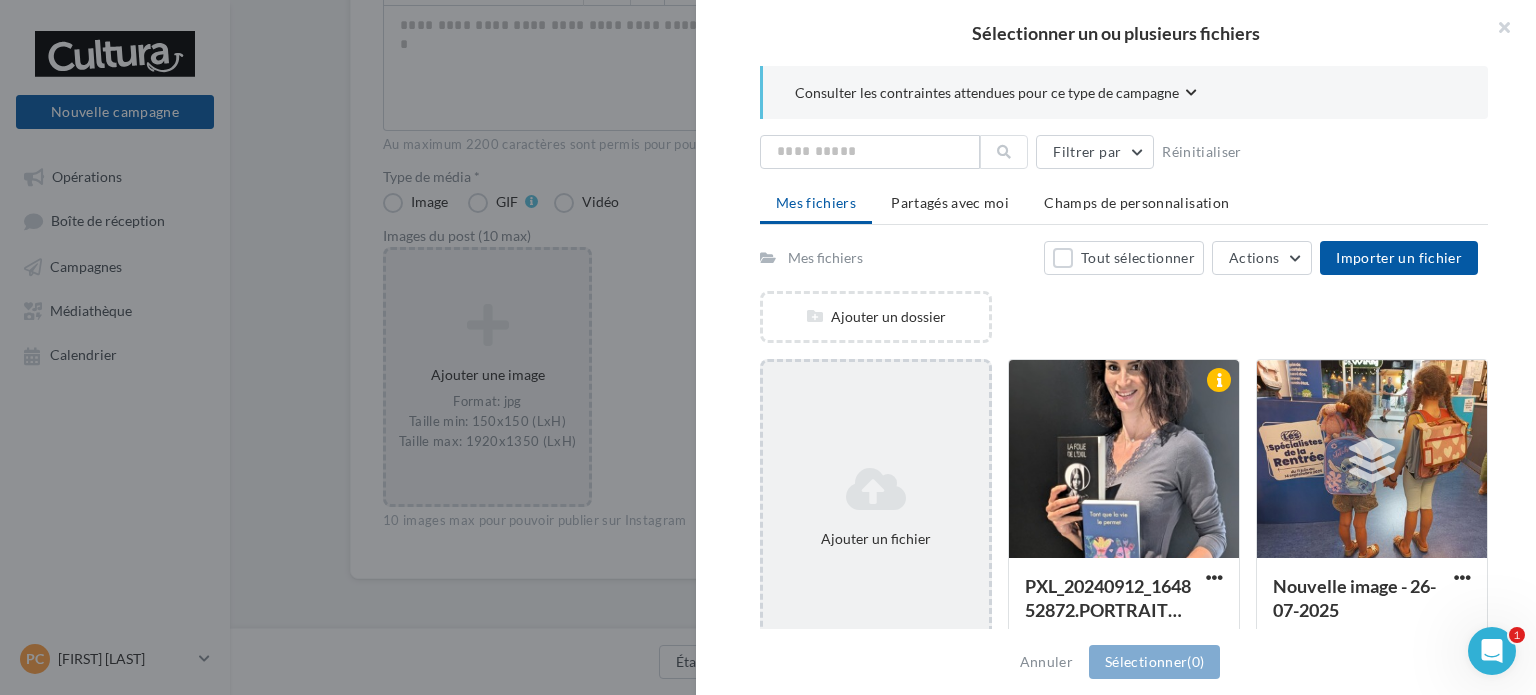 click at bounding box center [876, 489] 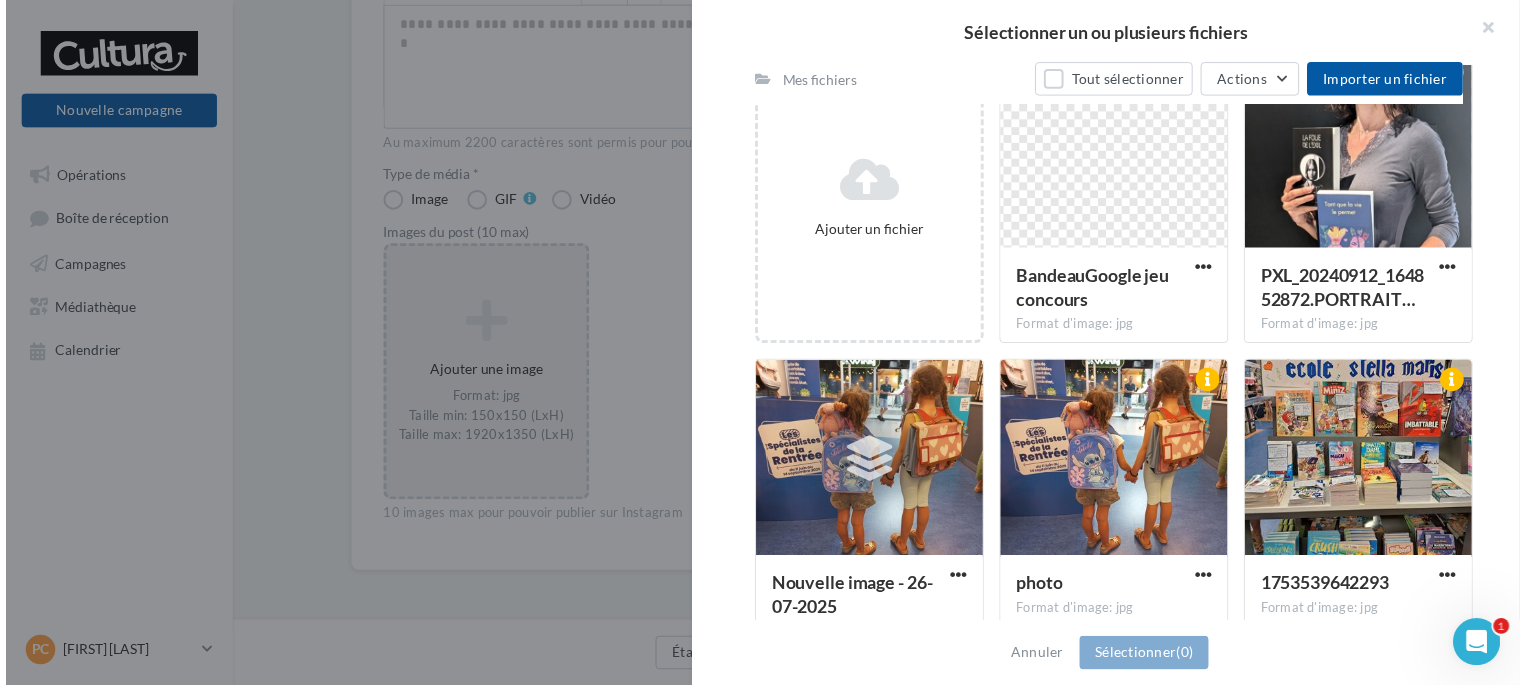 scroll, scrollTop: 0, scrollLeft: 0, axis: both 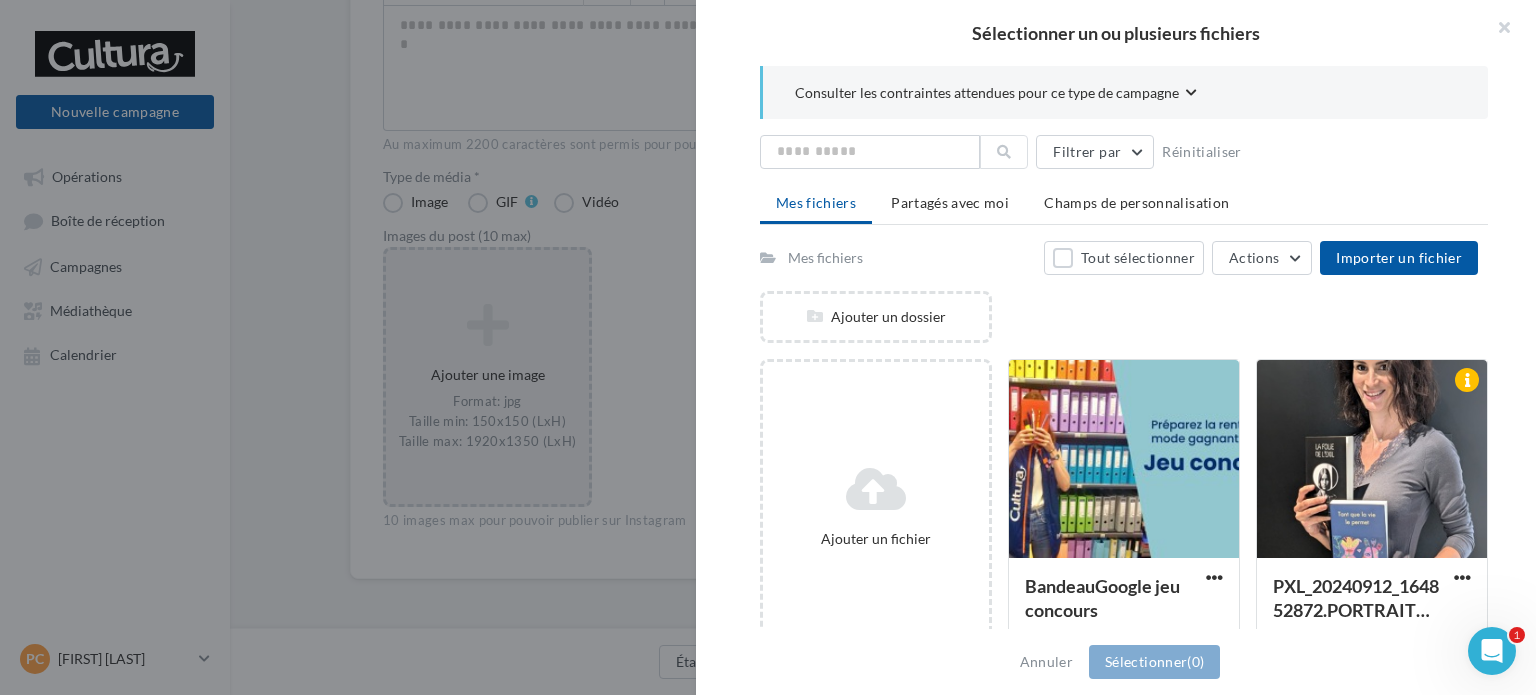 drag, startPoint x: 1500, startPoint y: 23, endPoint x: 1488, endPoint y: 39, distance: 20 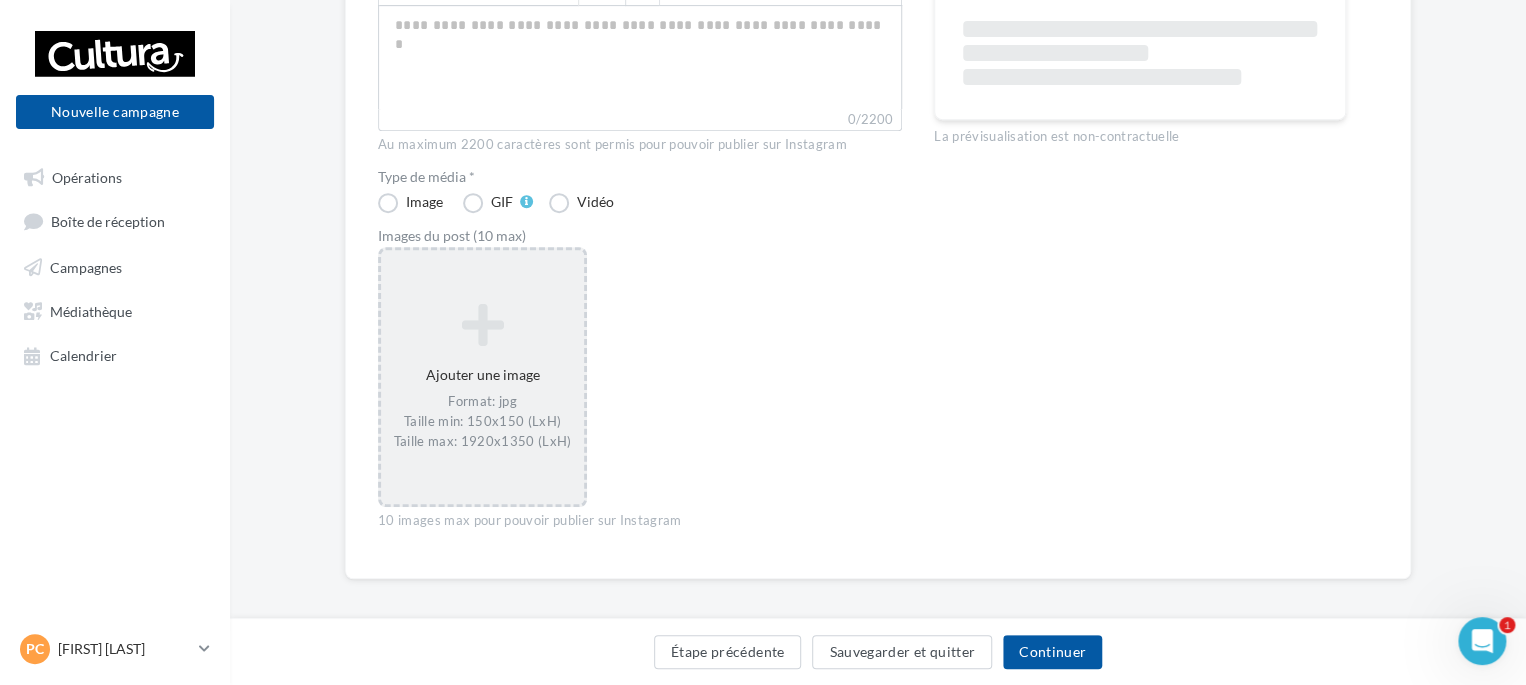 click at bounding box center [482, 325] 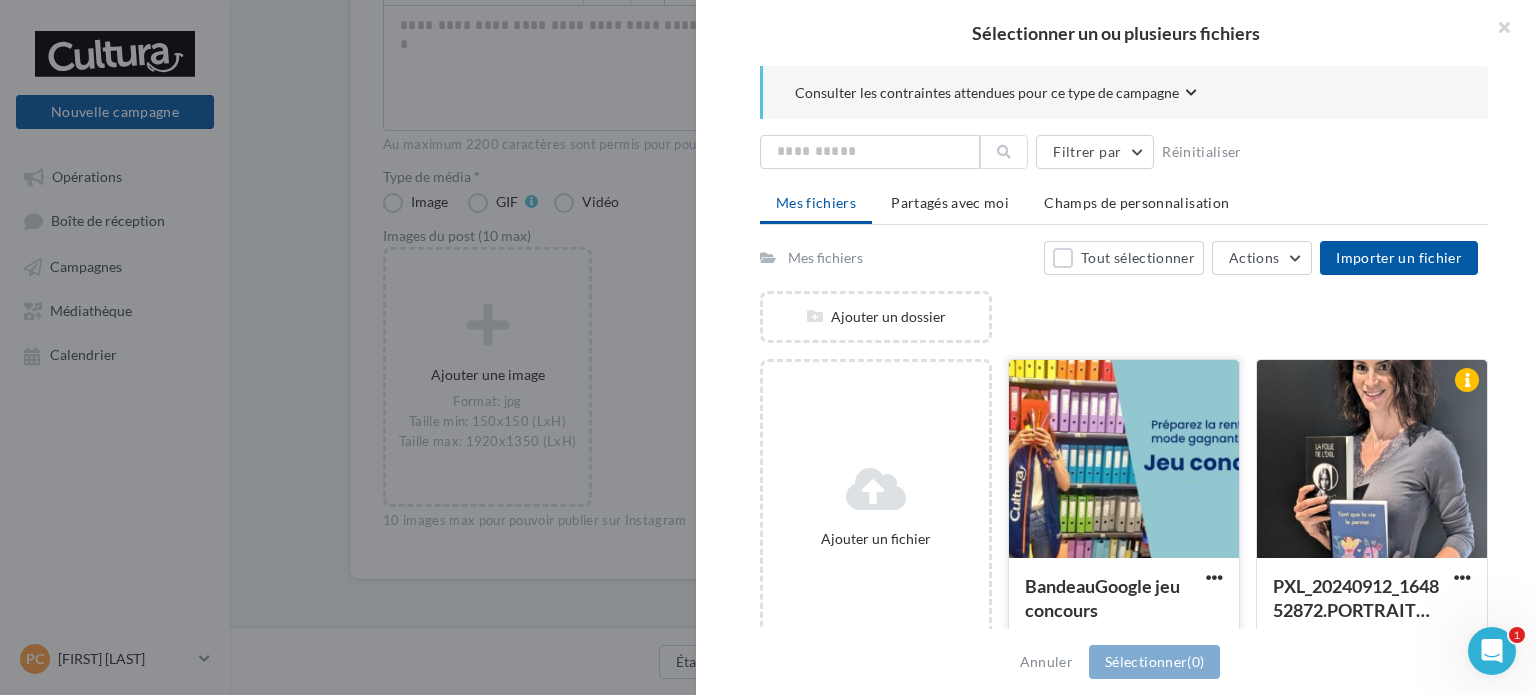 click at bounding box center [1124, 460] 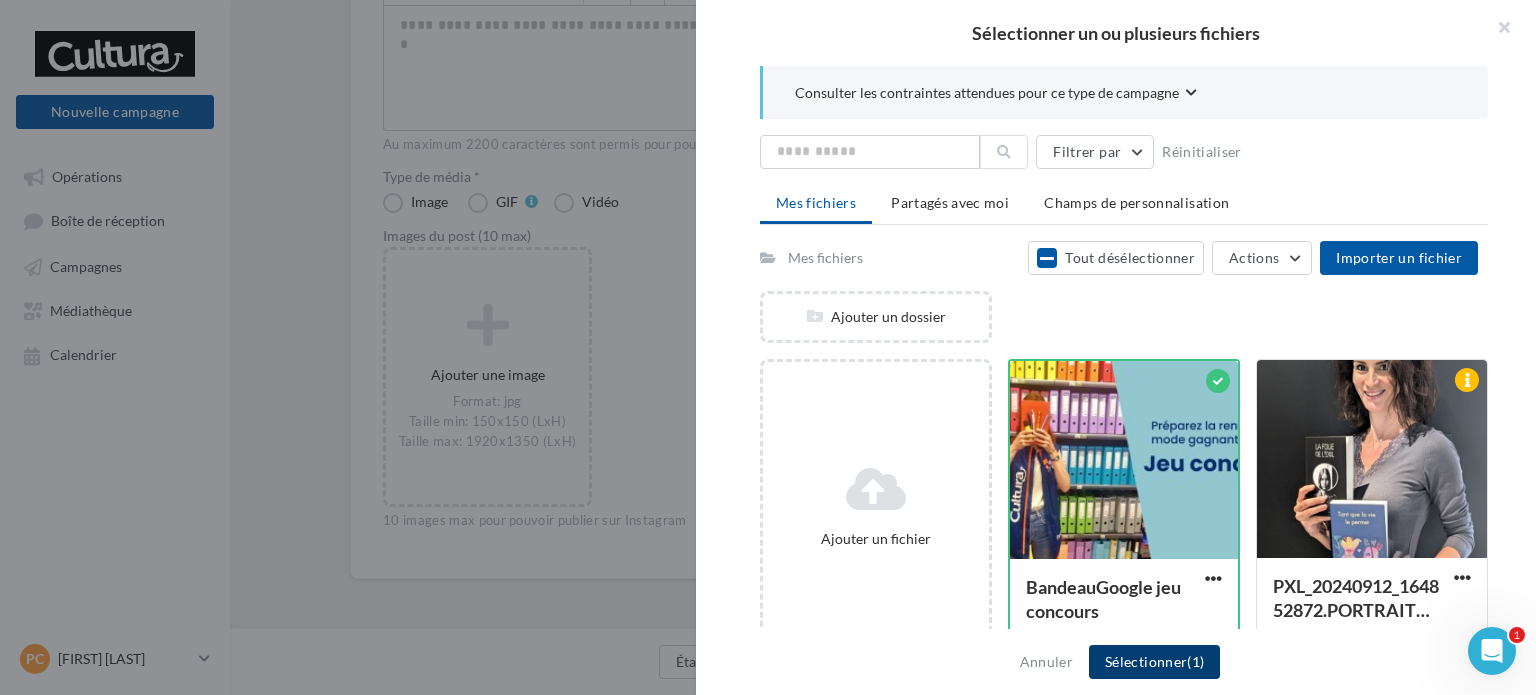 click on "Sélectionner   (1)" at bounding box center (1154, 662) 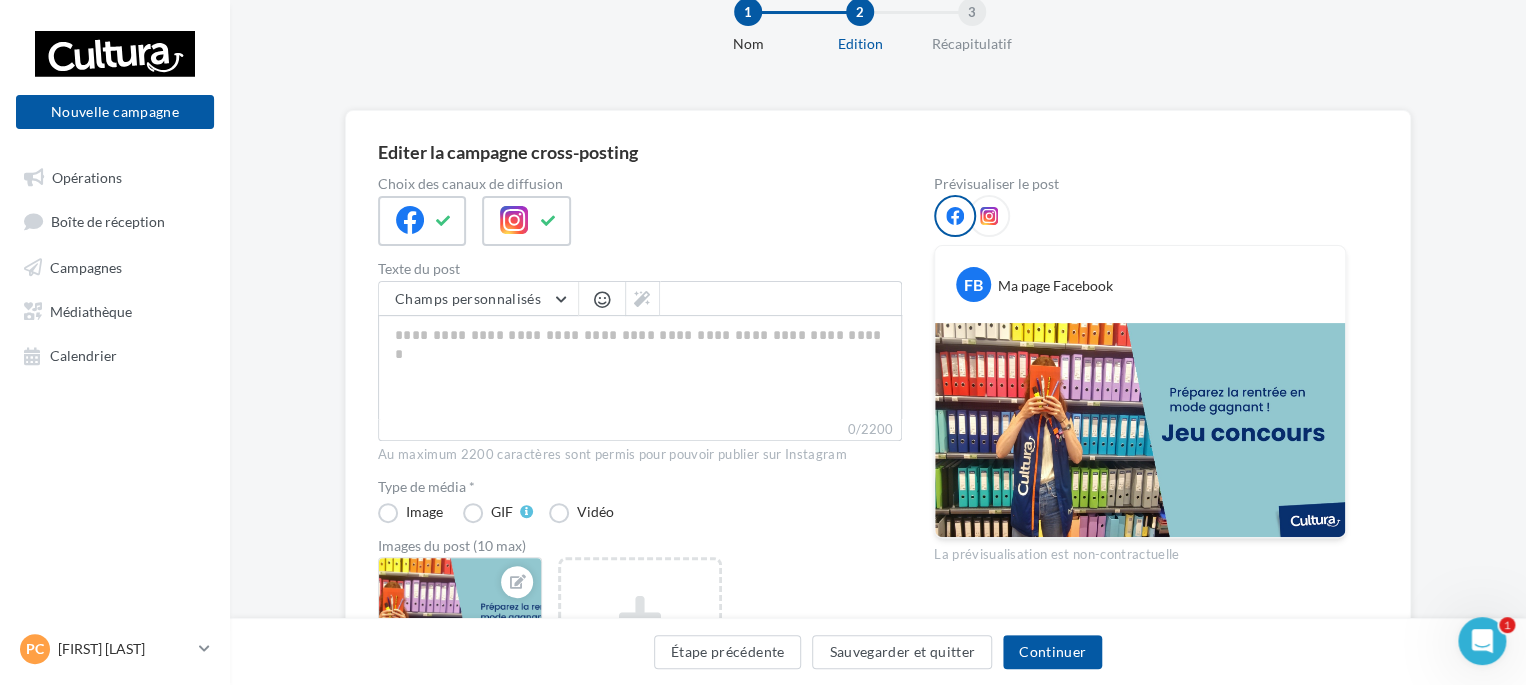 scroll, scrollTop: 0, scrollLeft: 0, axis: both 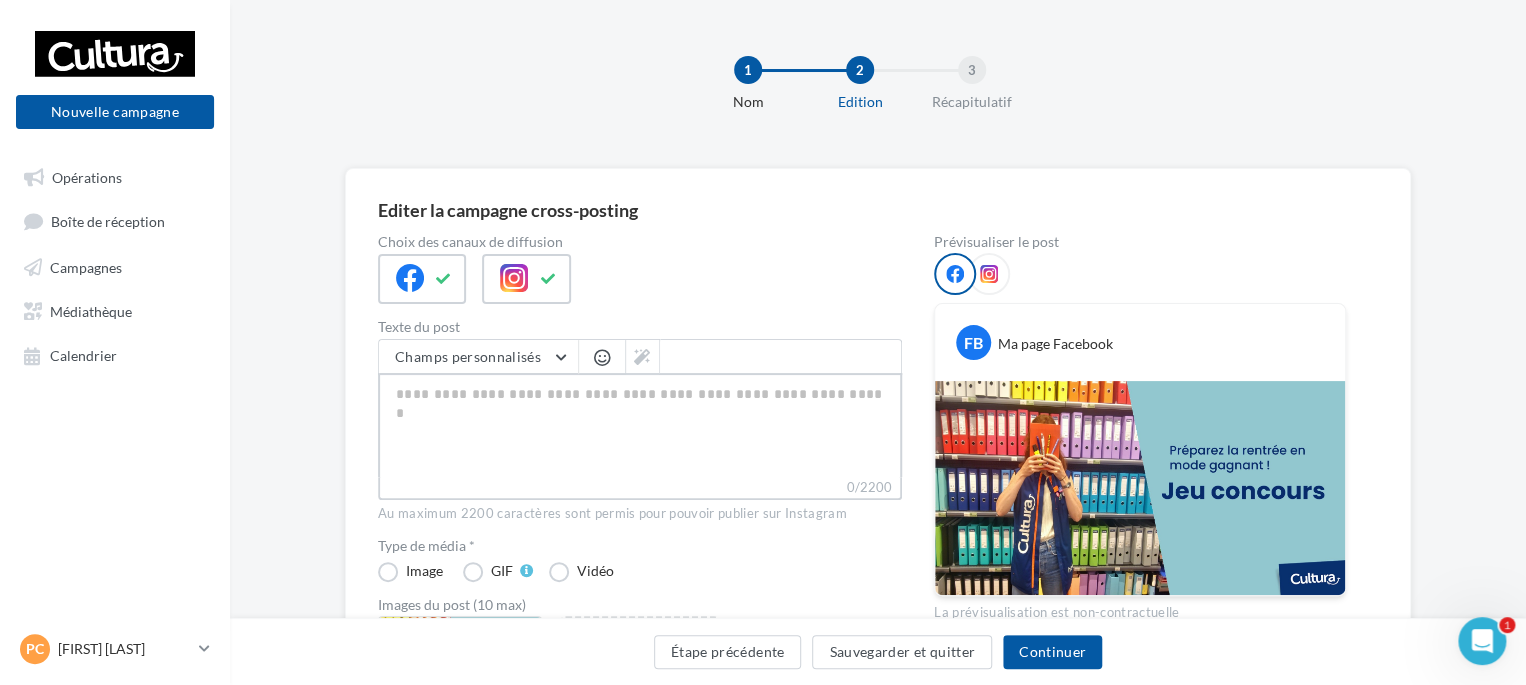 paste on "**********" 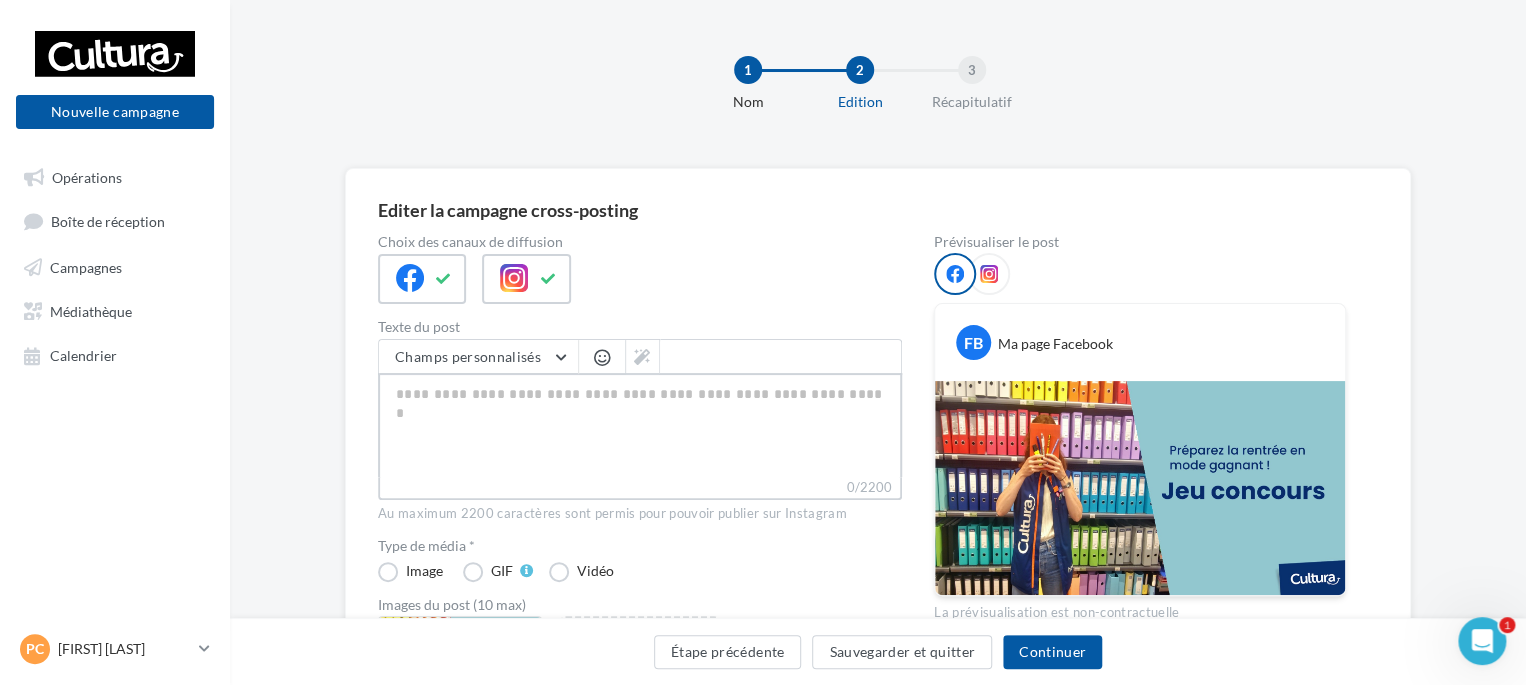 type on "**********" 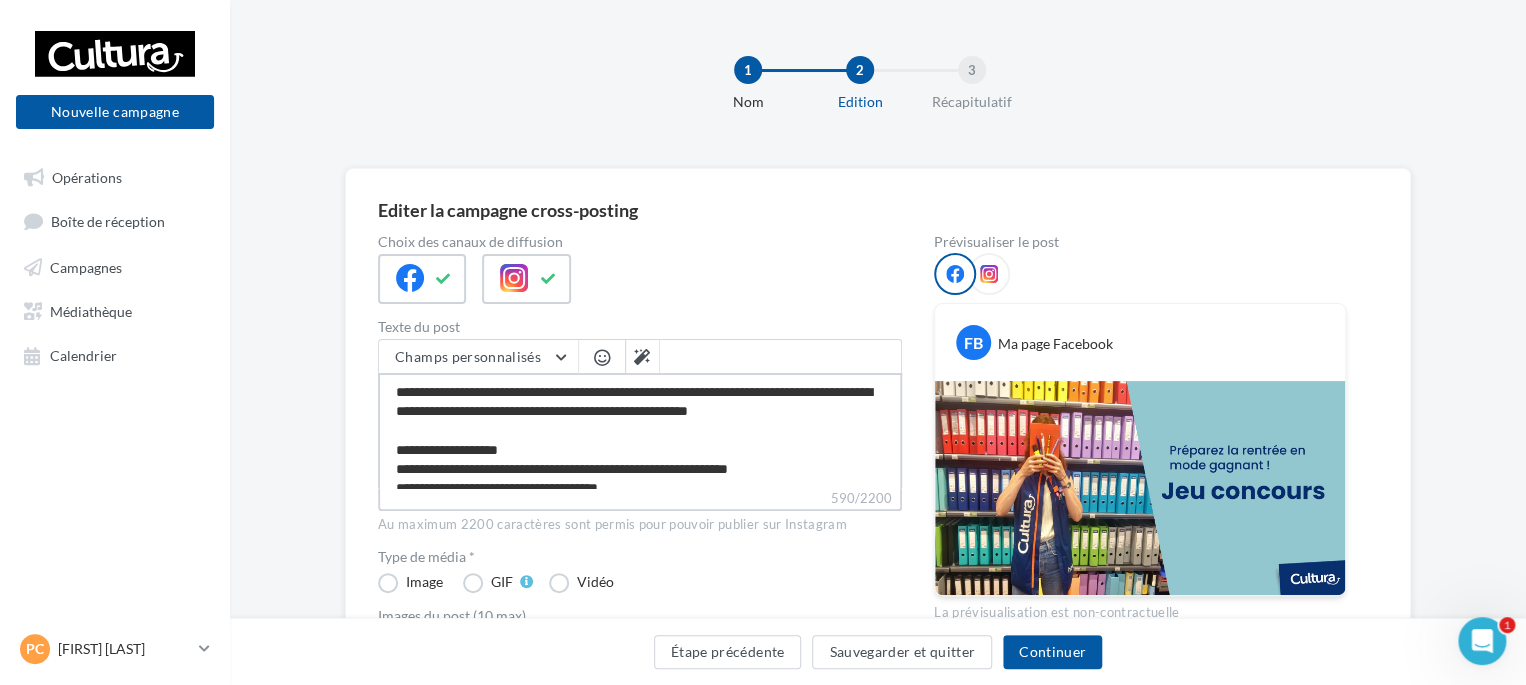 scroll, scrollTop: 200, scrollLeft: 0, axis: vertical 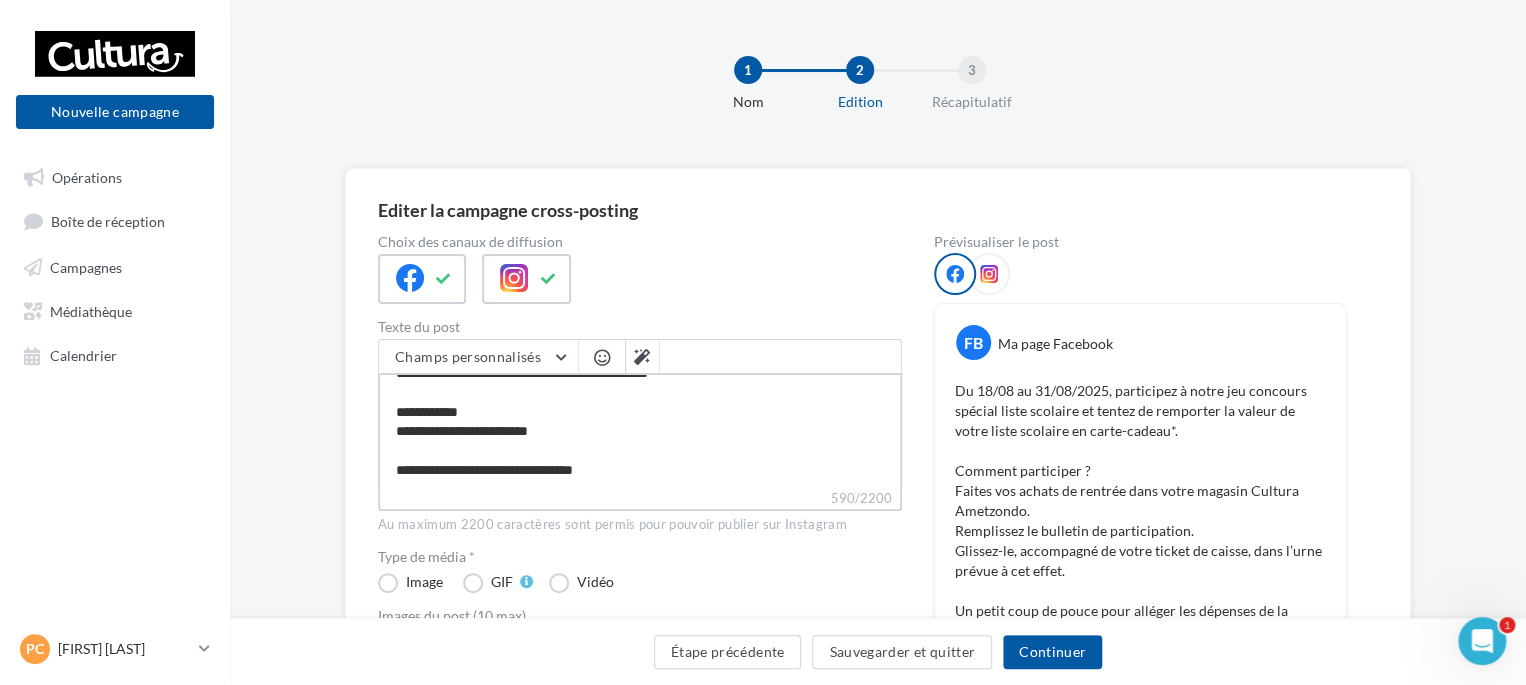 drag, startPoint x: 565, startPoint y: 424, endPoint x: 391, endPoint y: 407, distance: 174.82849 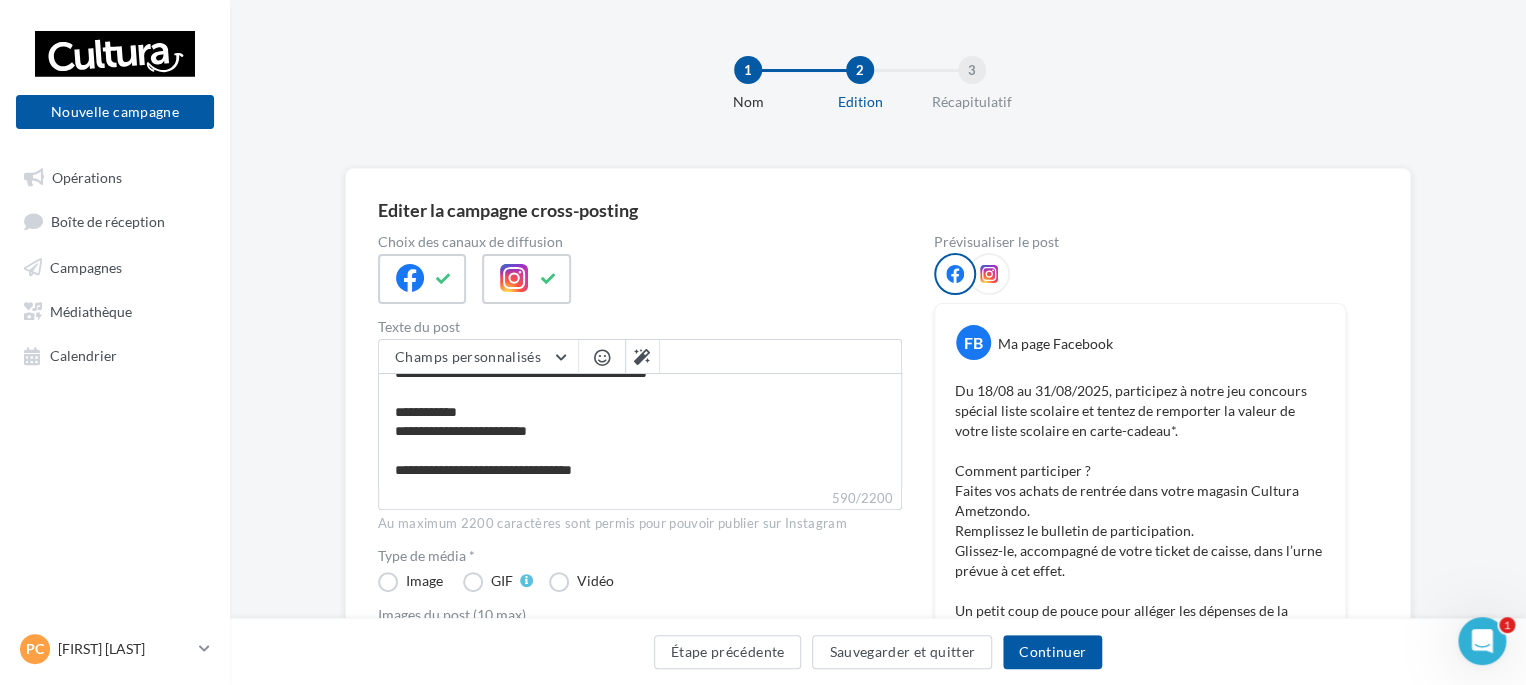 scroll, scrollTop: 200, scrollLeft: 0, axis: vertical 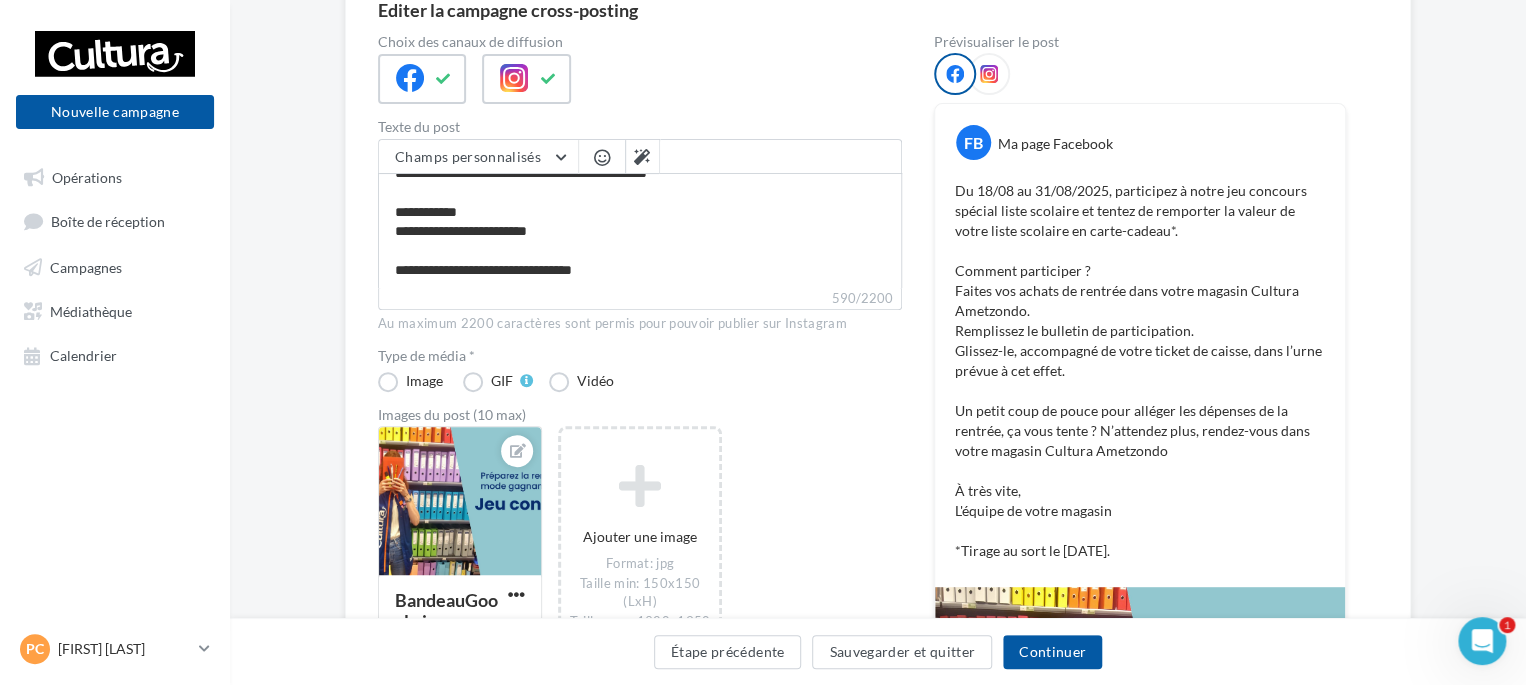 click on "Du 18/08 au 31/08/2025, participez à notre jeu concours spécial liste scolaire et tentez de remporter la valeur de votre liste scolaire en carte-cadeau*. Comment participer ? Faites vos achats de rentrée dans votre magasin Cultura Ametzondo. Remplissez le bulletin de participation. Glissez-le, accompagné de votre ticket de caisse, dans l’urne prévue à cet effet. Un petit coup de pouce pour alléger les dépenses de la rentrée, ça vous tente ? N’attendez plus, rendez-vous dans votre magasin Cultura Ametzondo À très vite, L'équipe de votre magasin  *Tirage au sort le 1er septembre." at bounding box center (1140, 371) 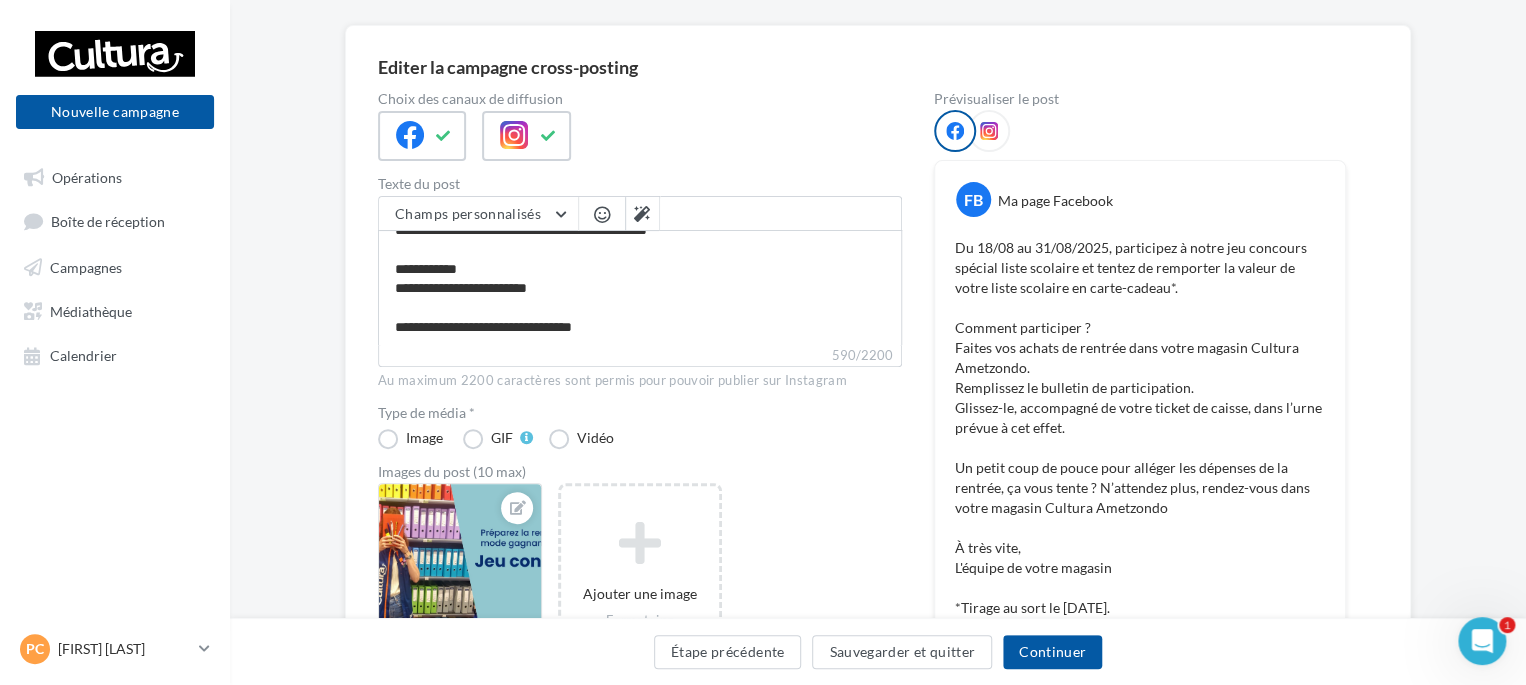 scroll, scrollTop: 108, scrollLeft: 0, axis: vertical 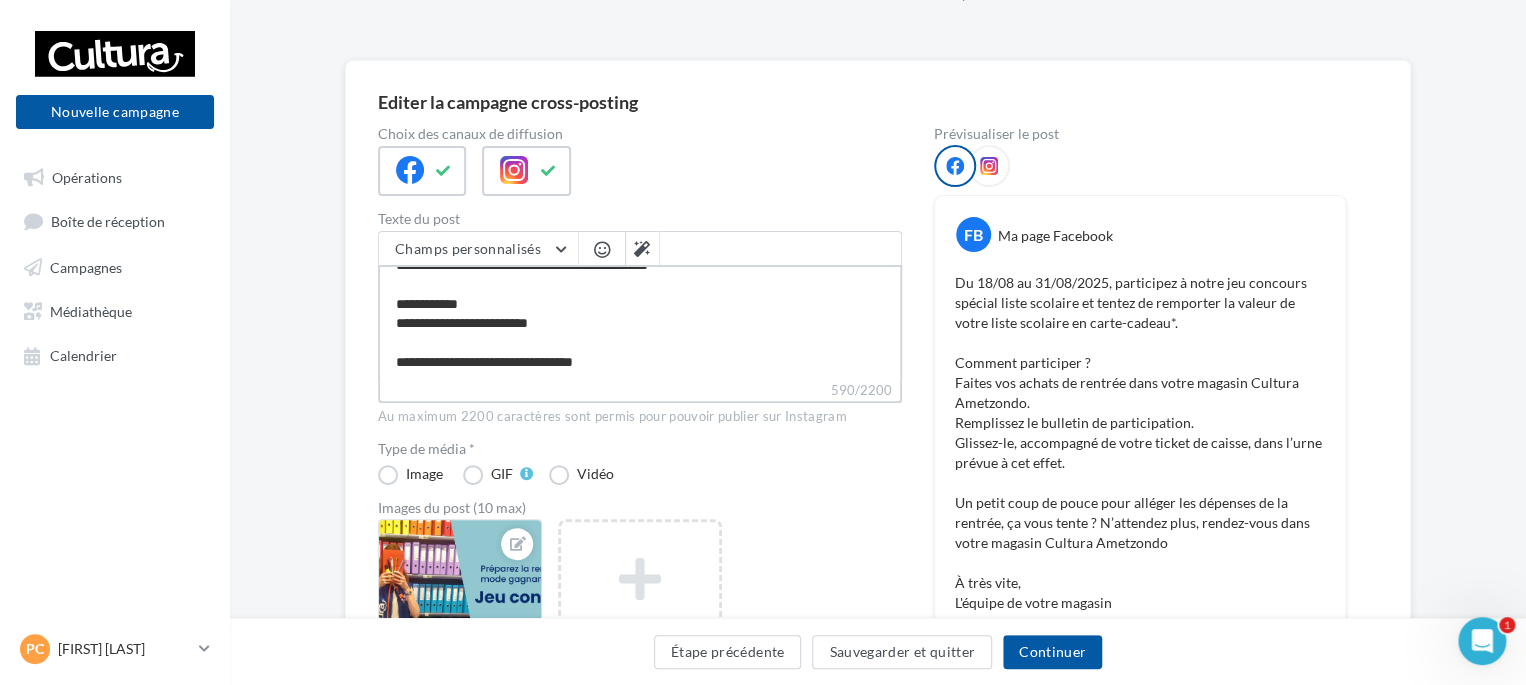 click on "**********" at bounding box center (640, 322) 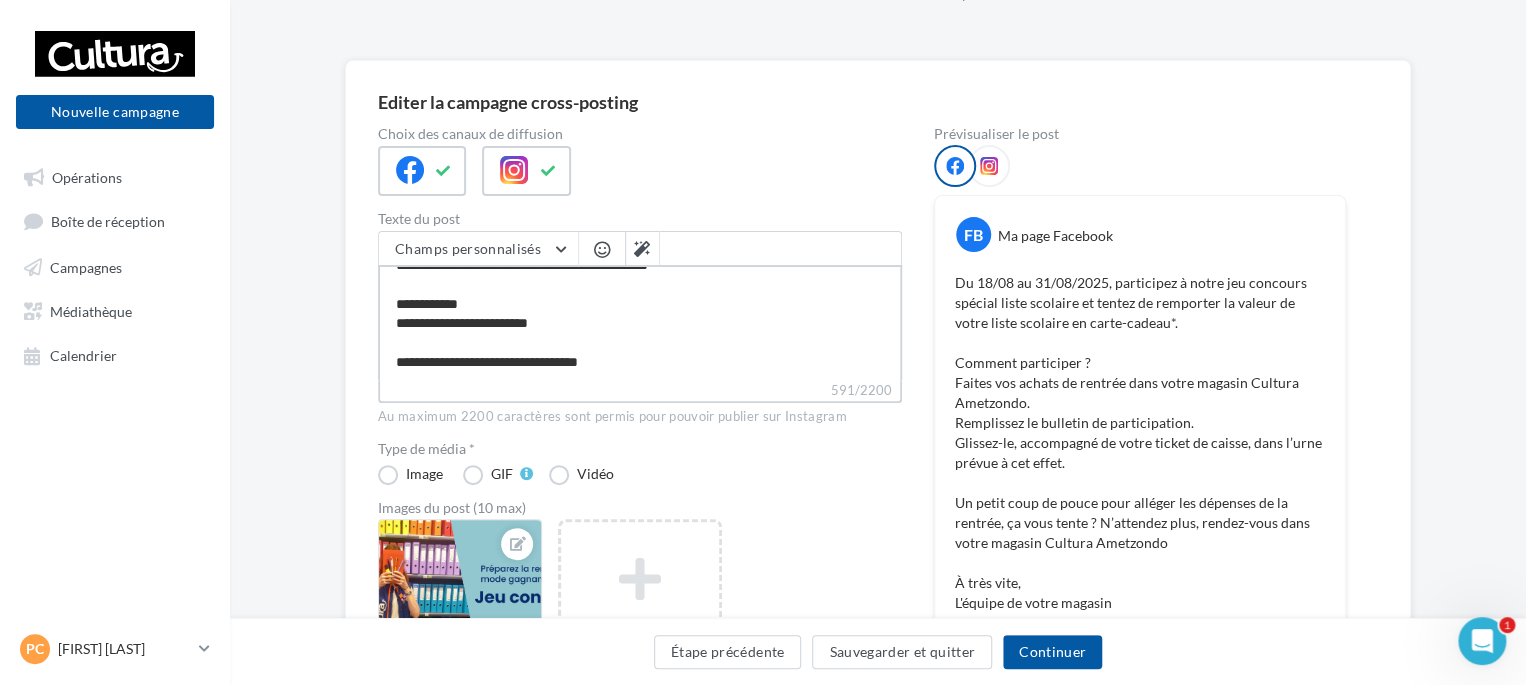 type on "**********" 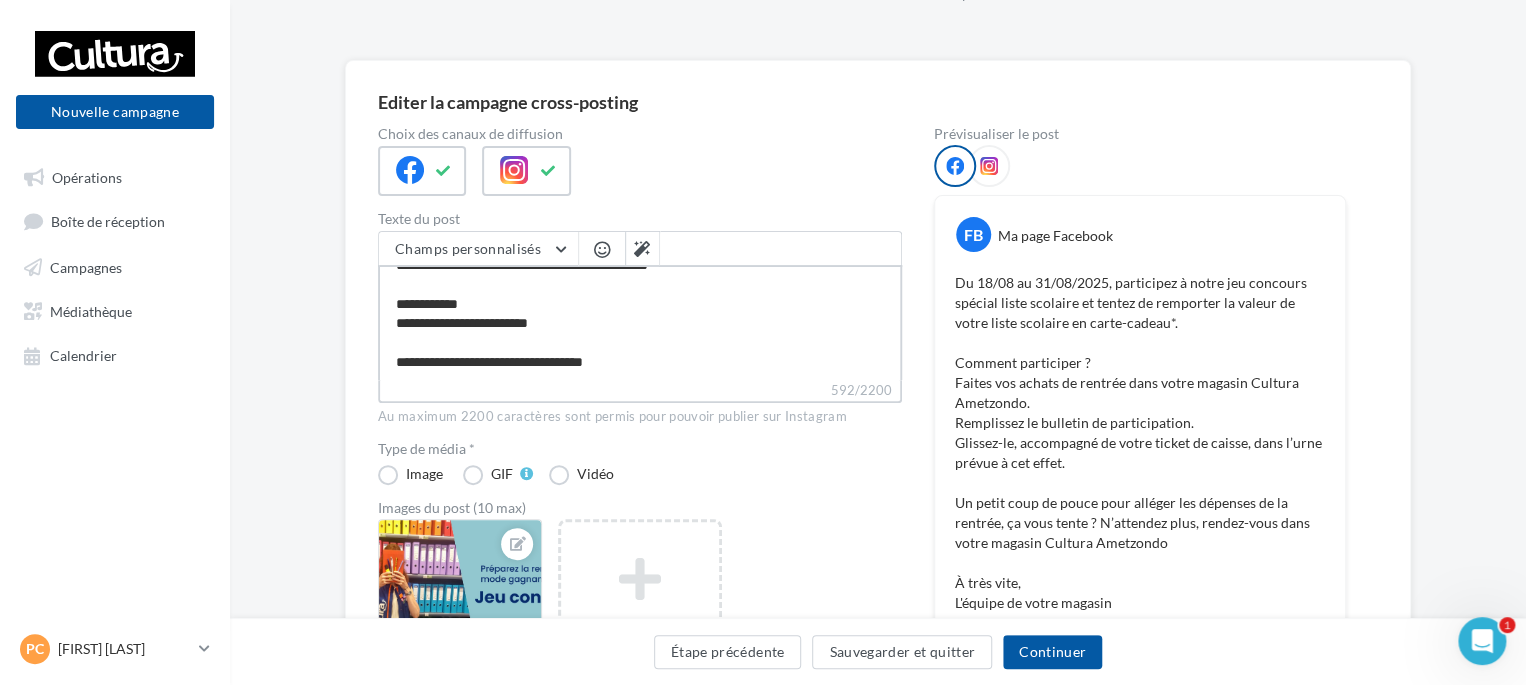 type on "**********" 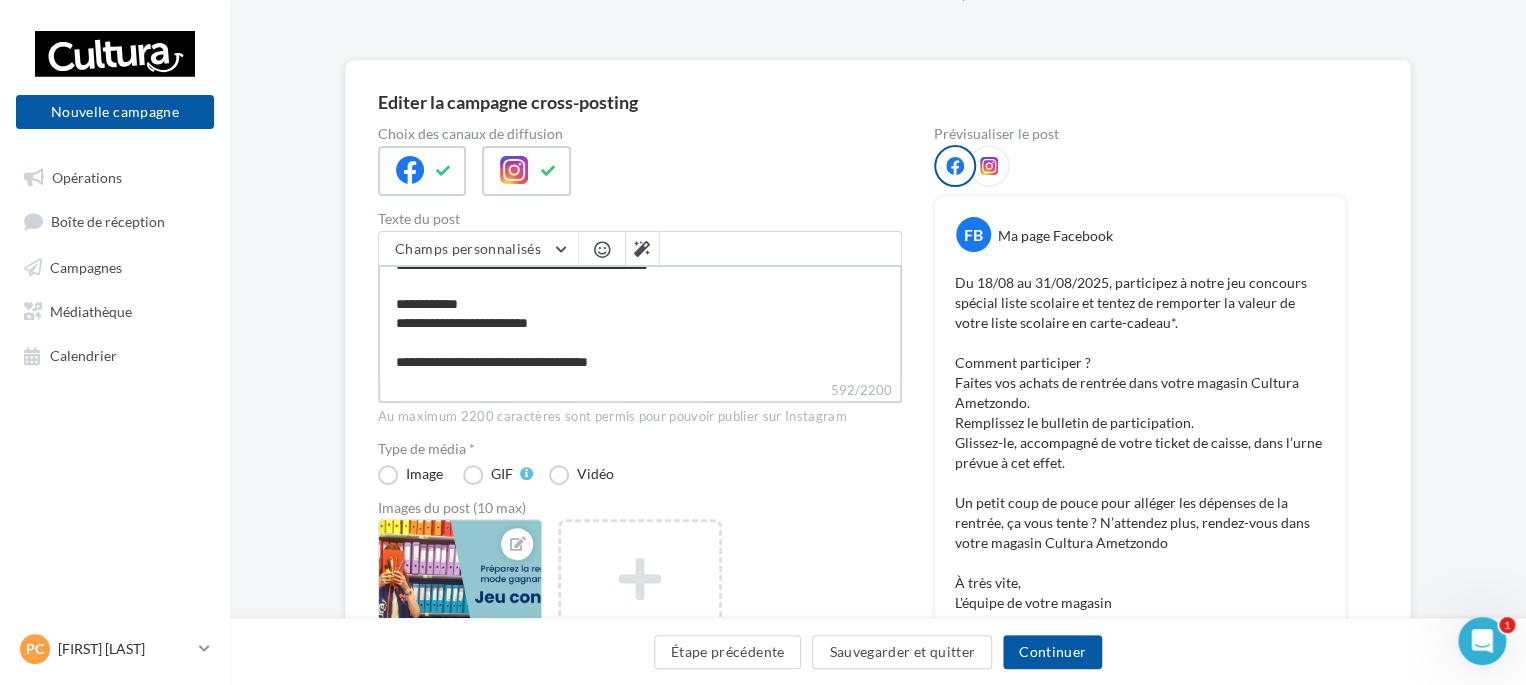 type on "**********" 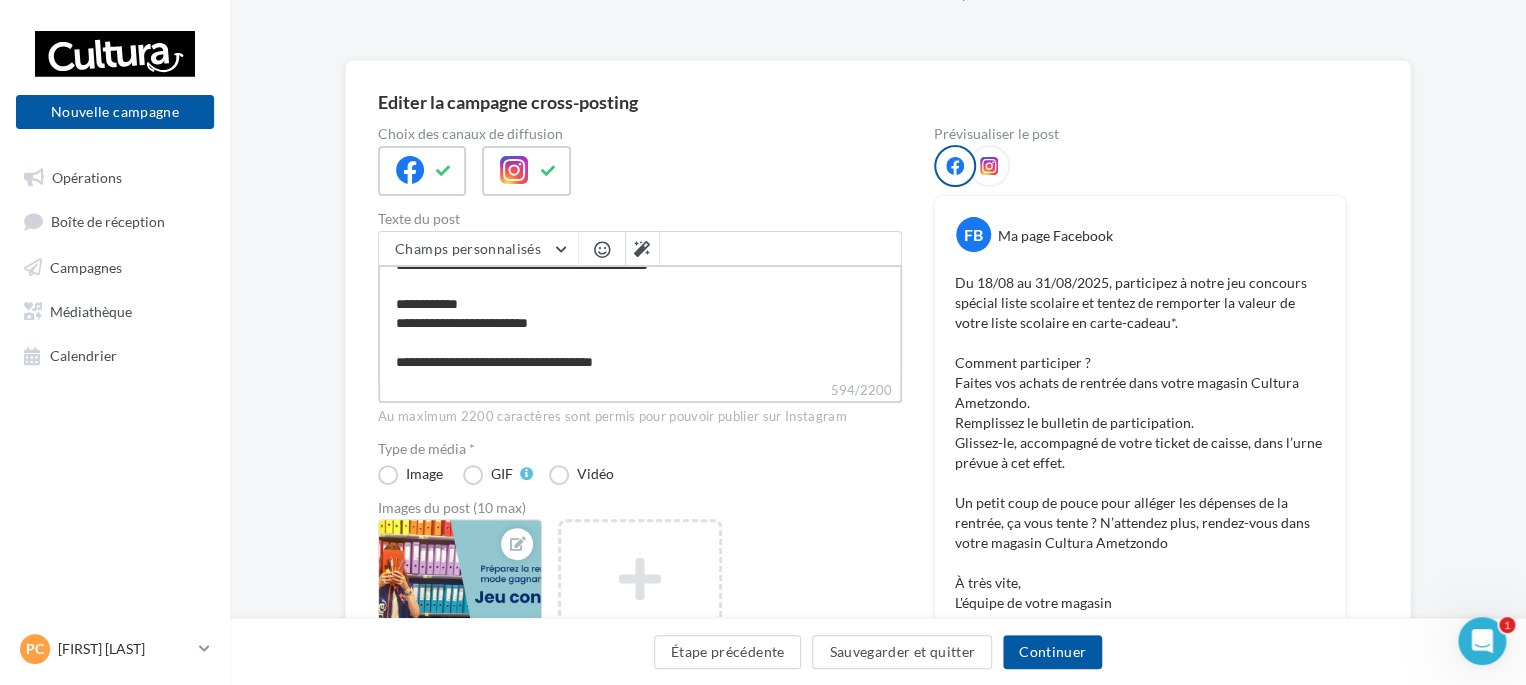 type on "**********" 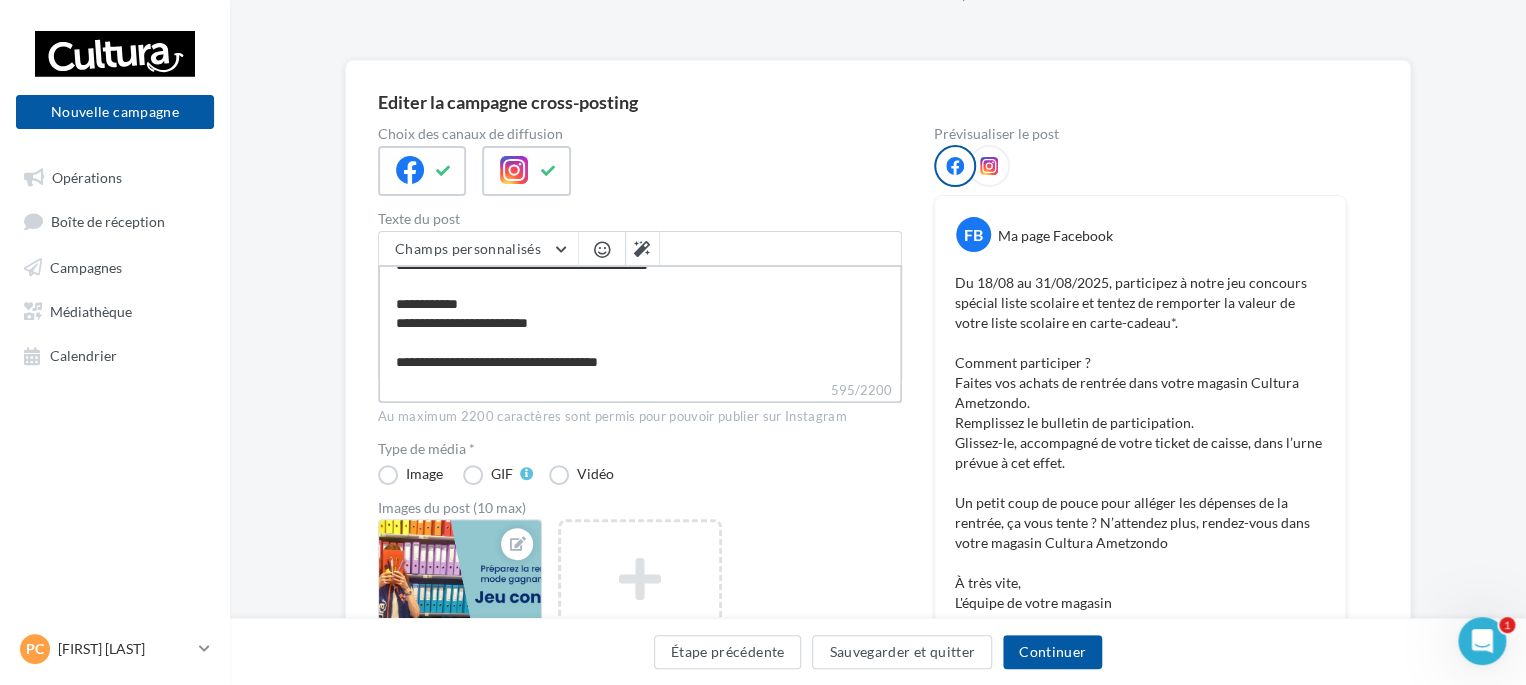 type on "**********" 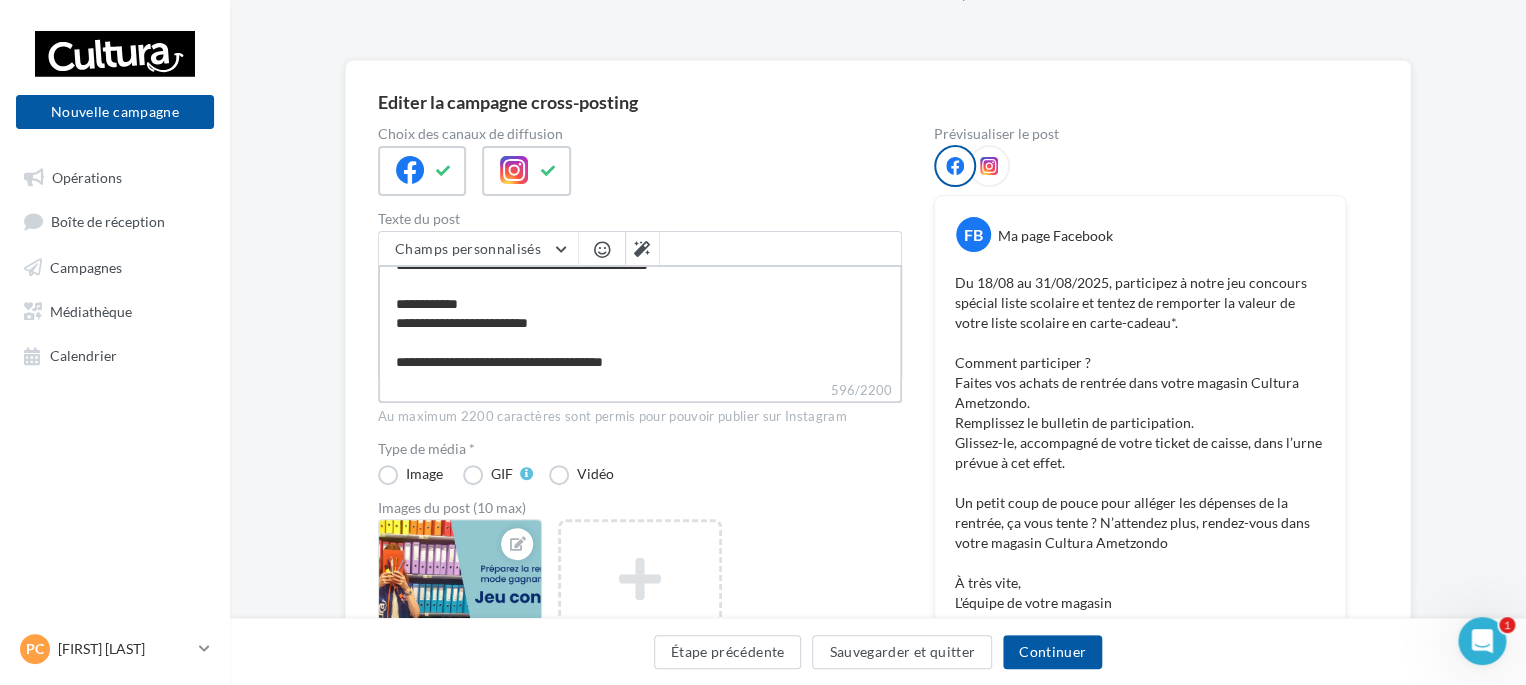 type on "**********" 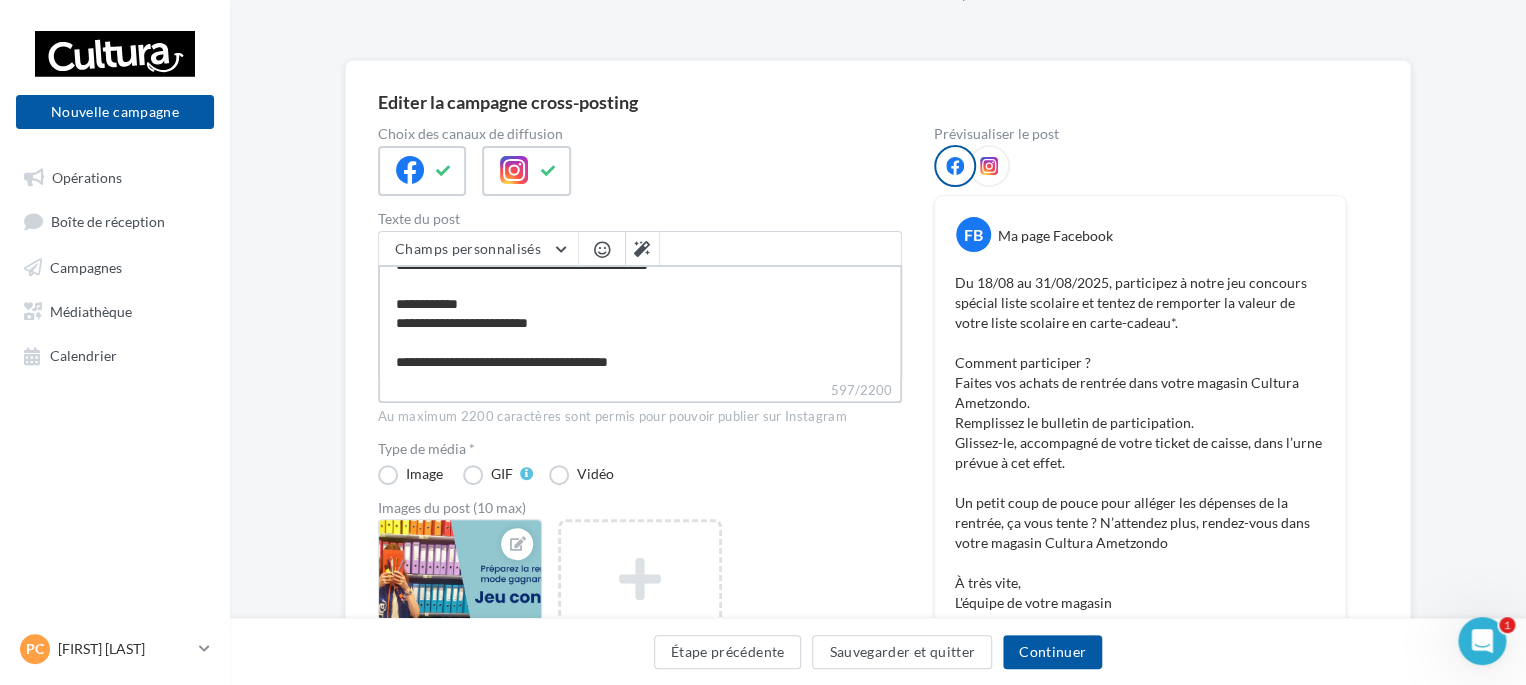 type on "**********" 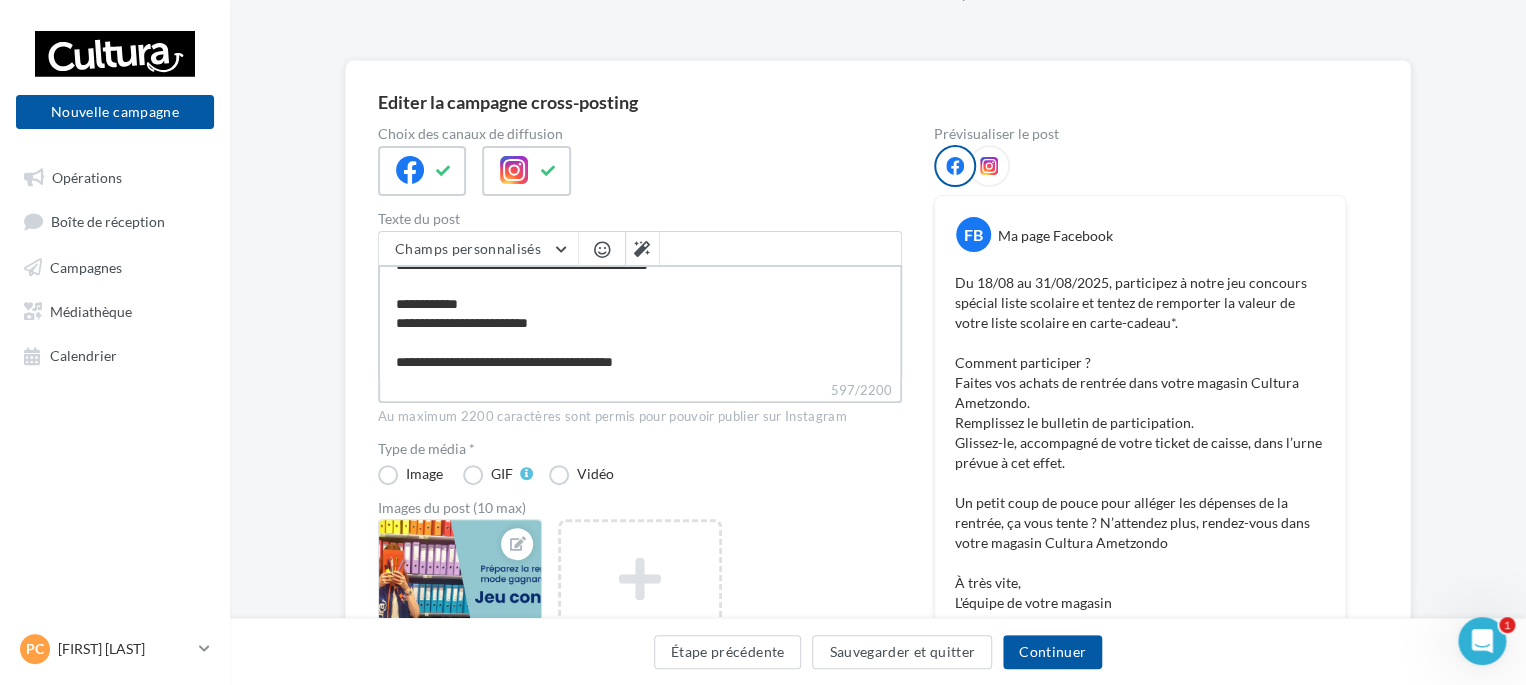 type on "**********" 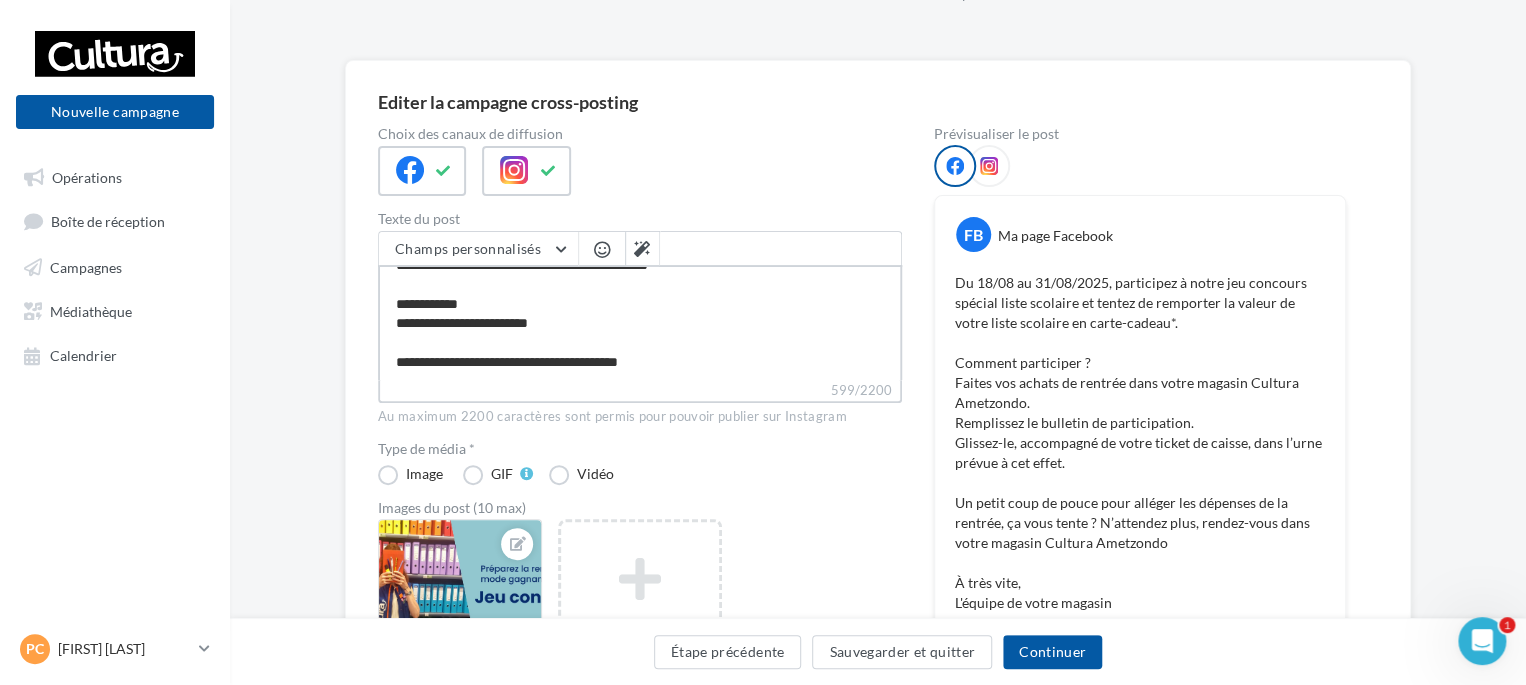 type on "**********" 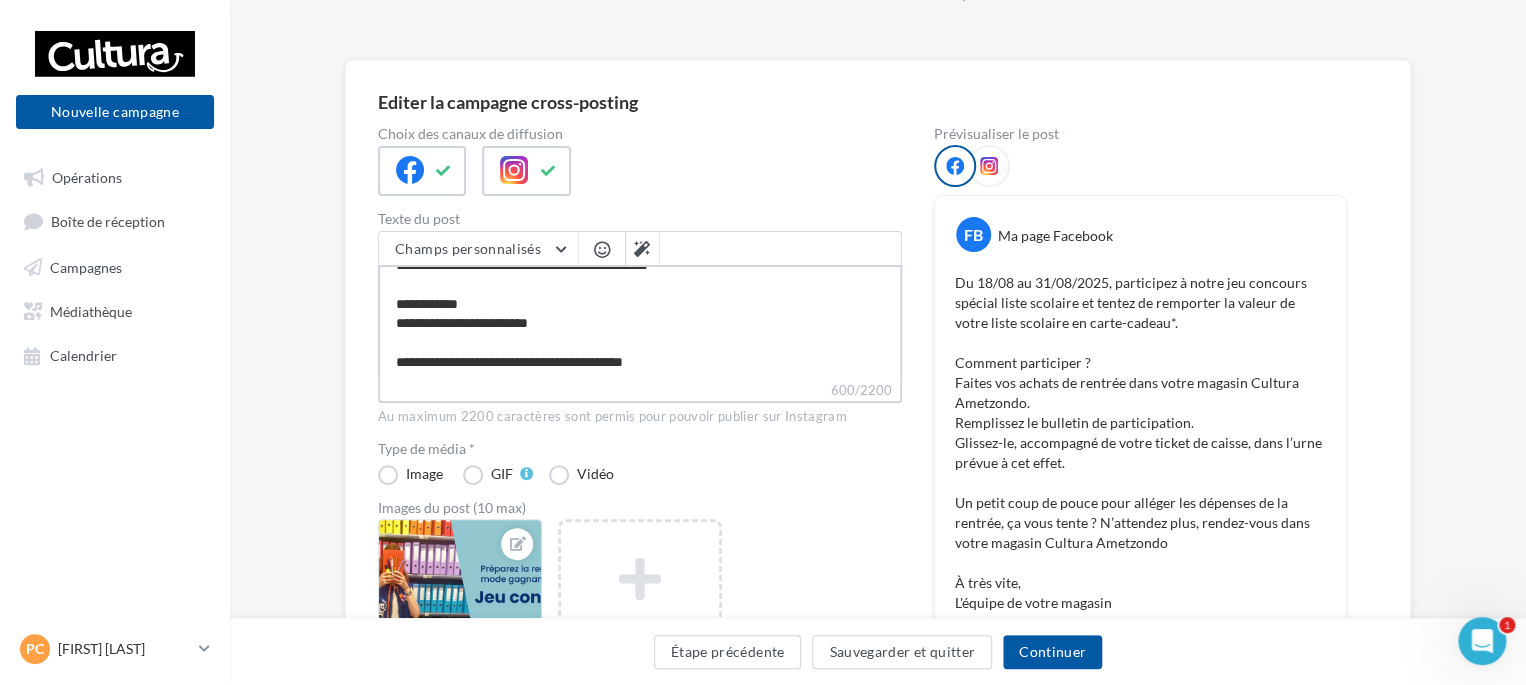 type on "**********" 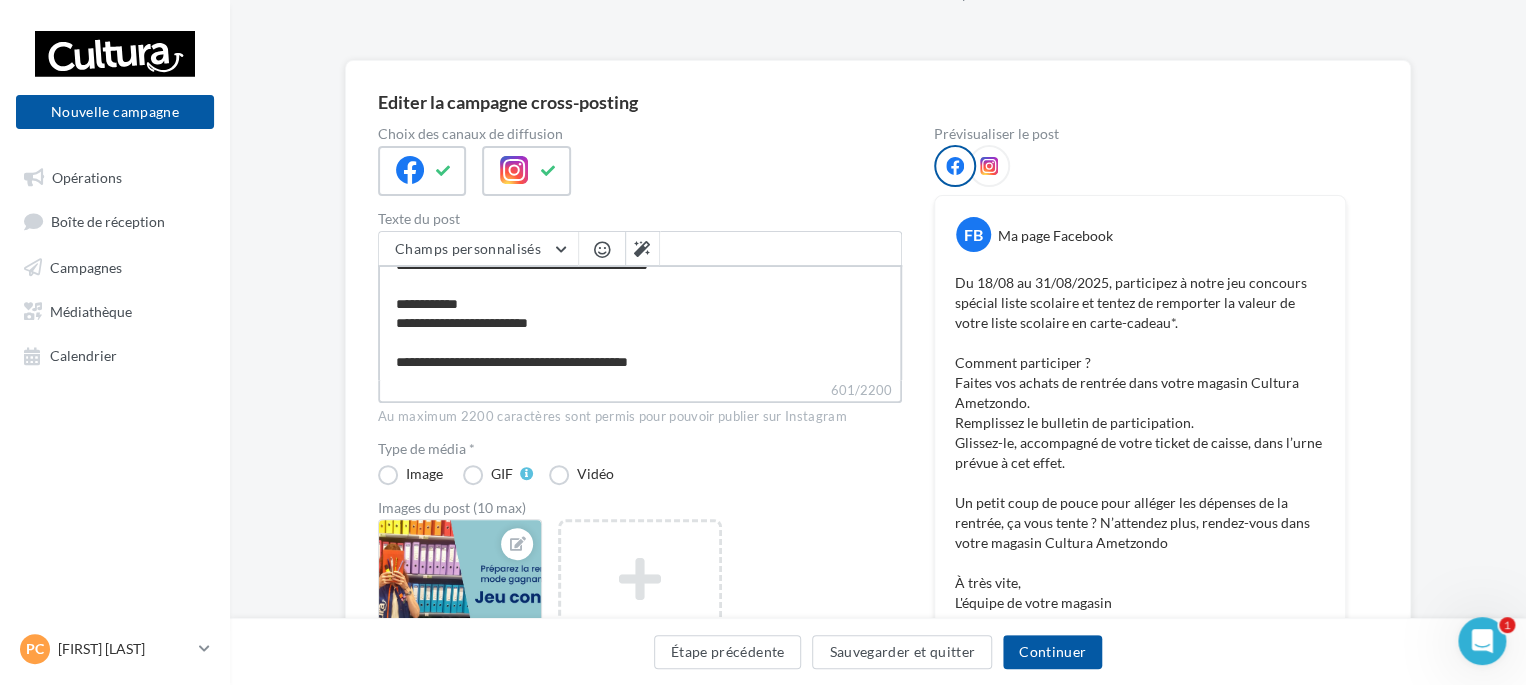 type on "**********" 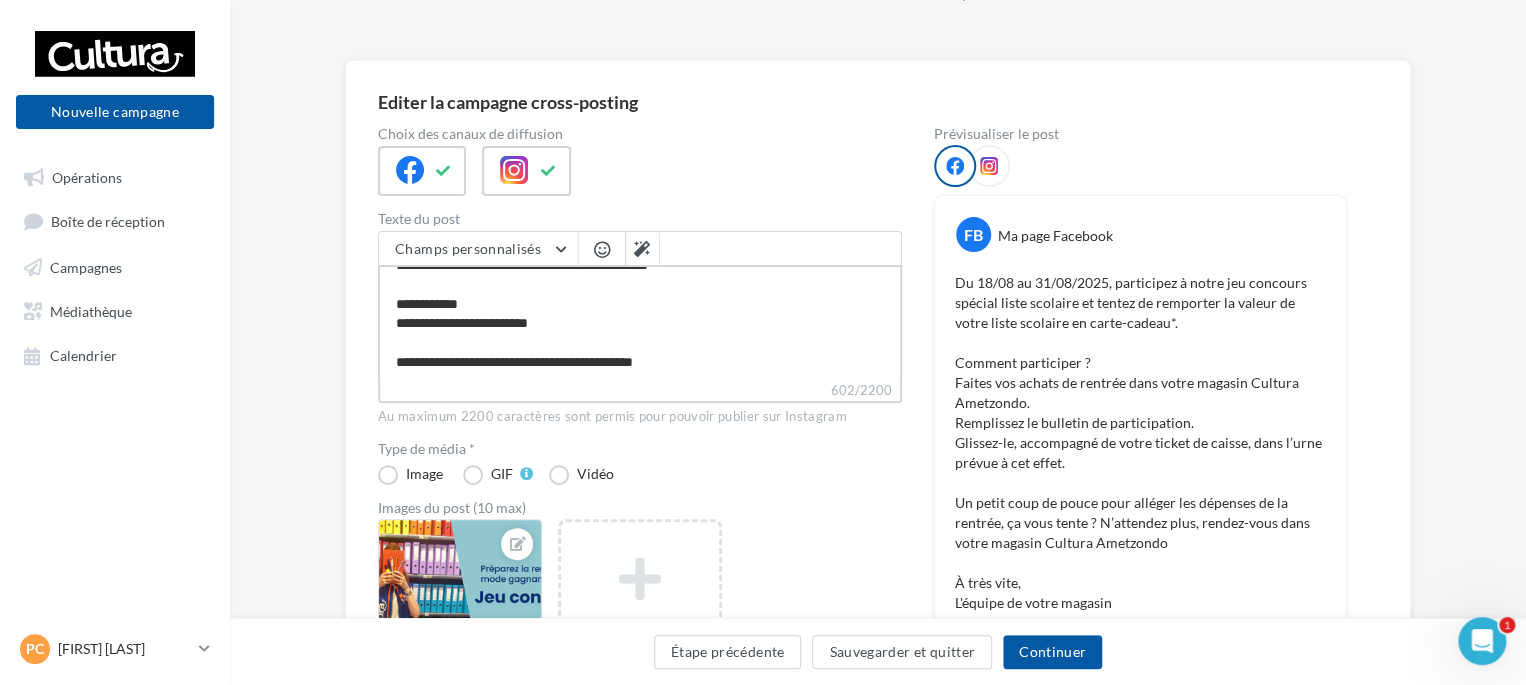 type on "**********" 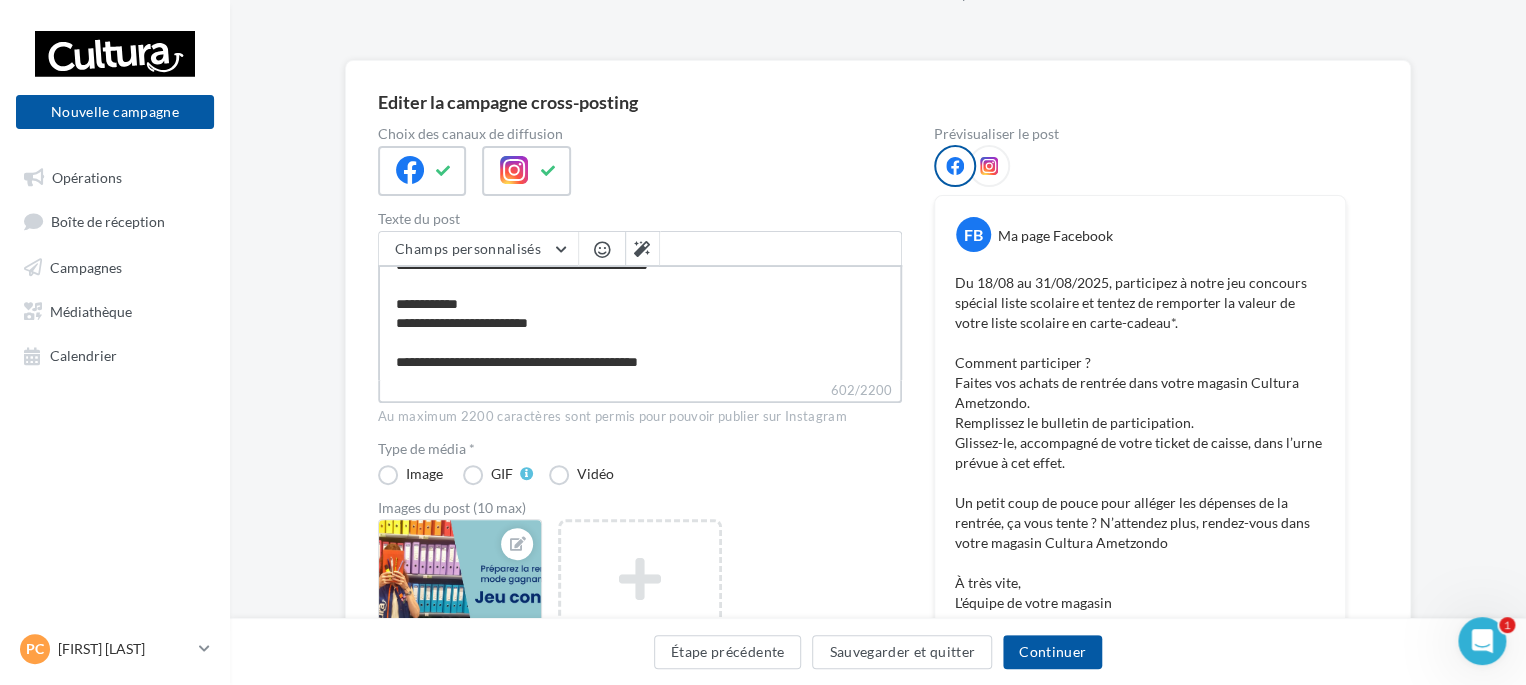 type on "**********" 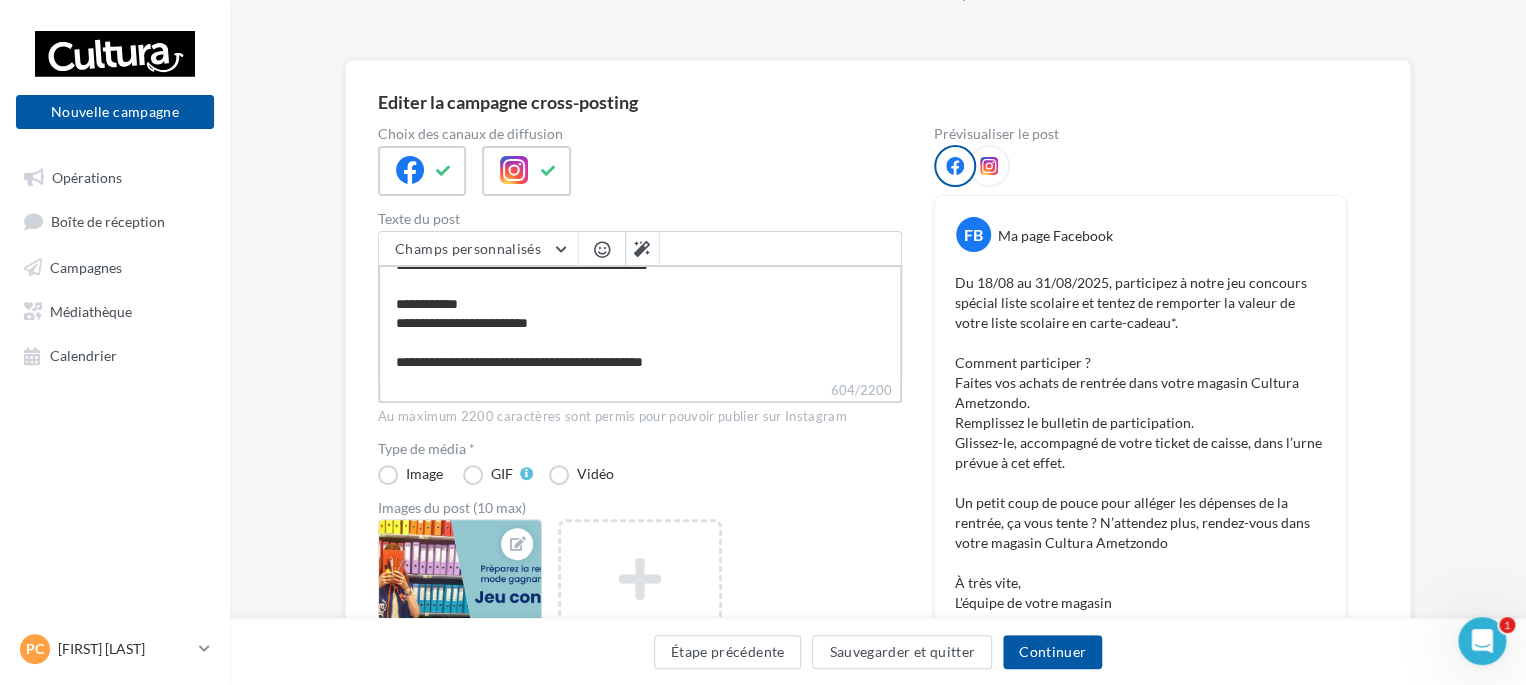 type on "**********" 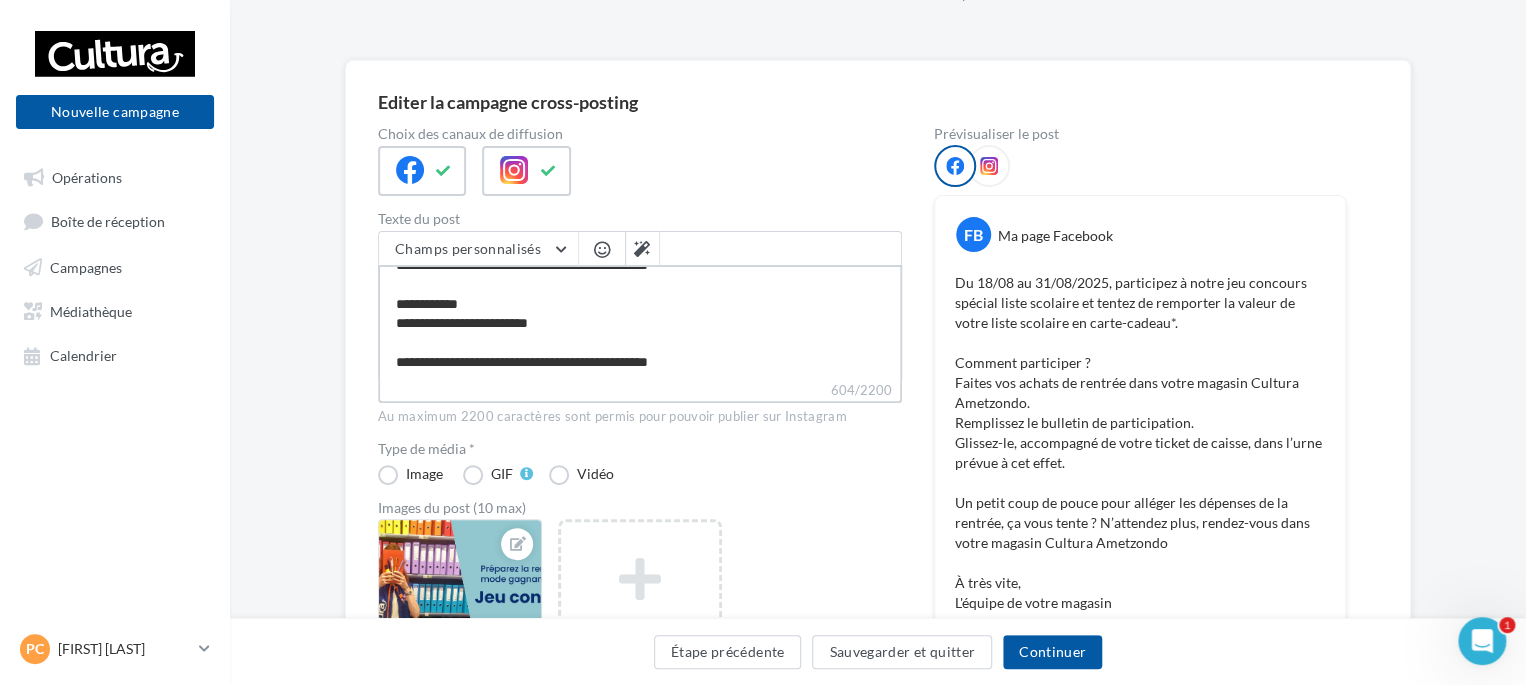 type on "**********" 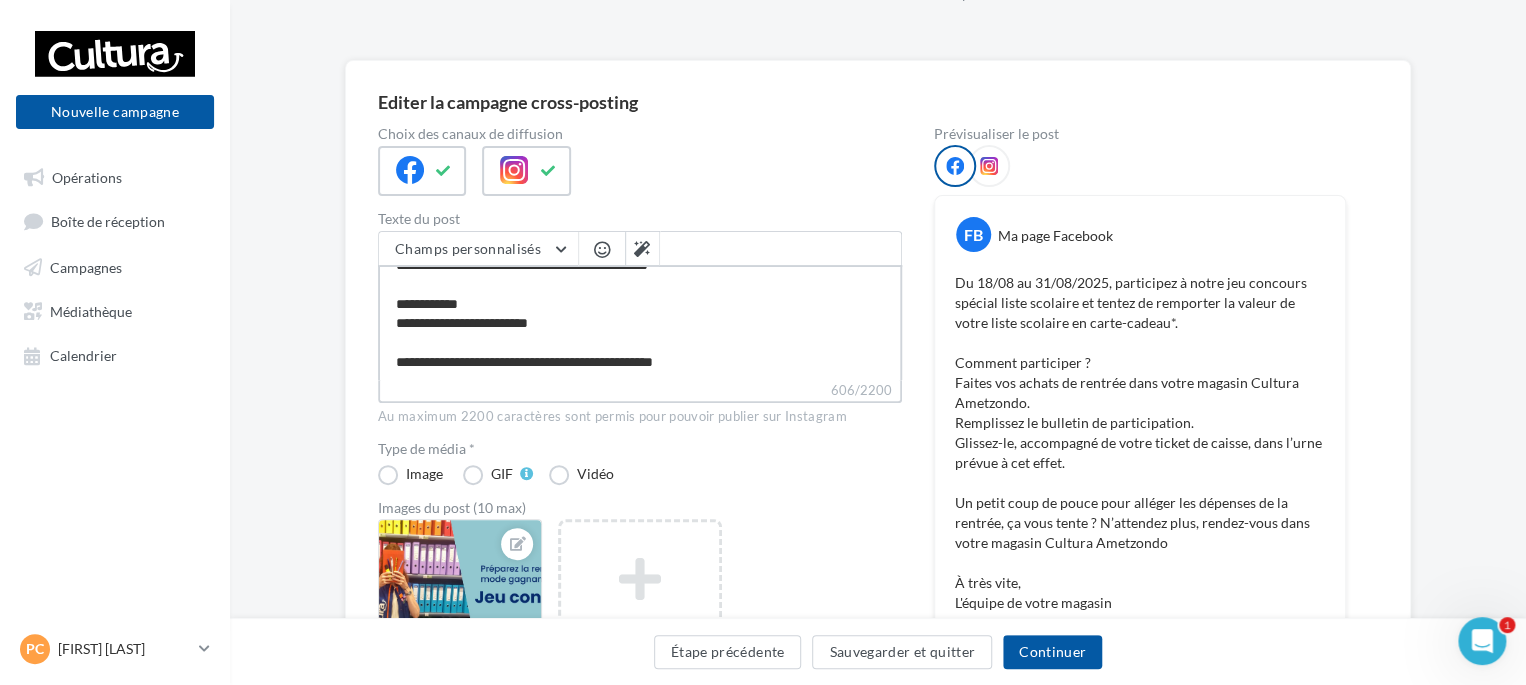 type on "**********" 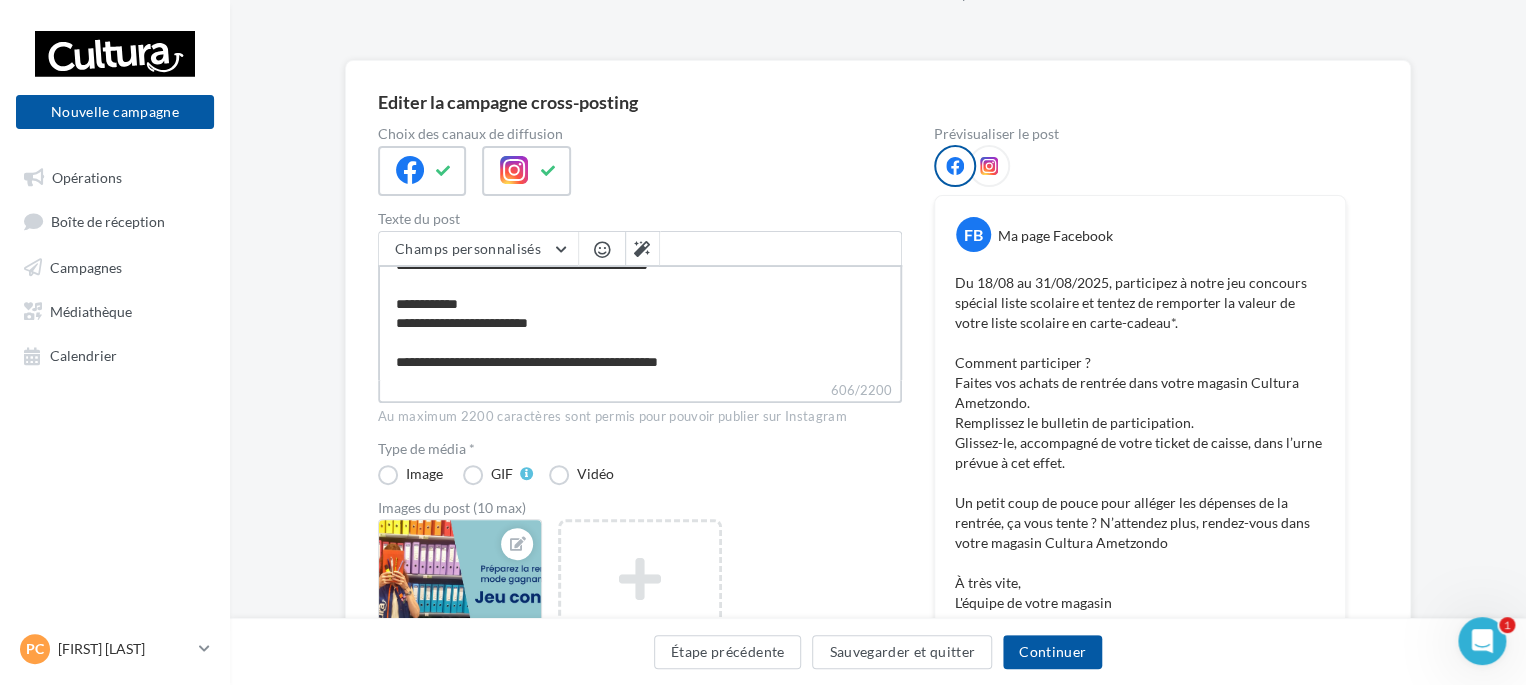 type on "**********" 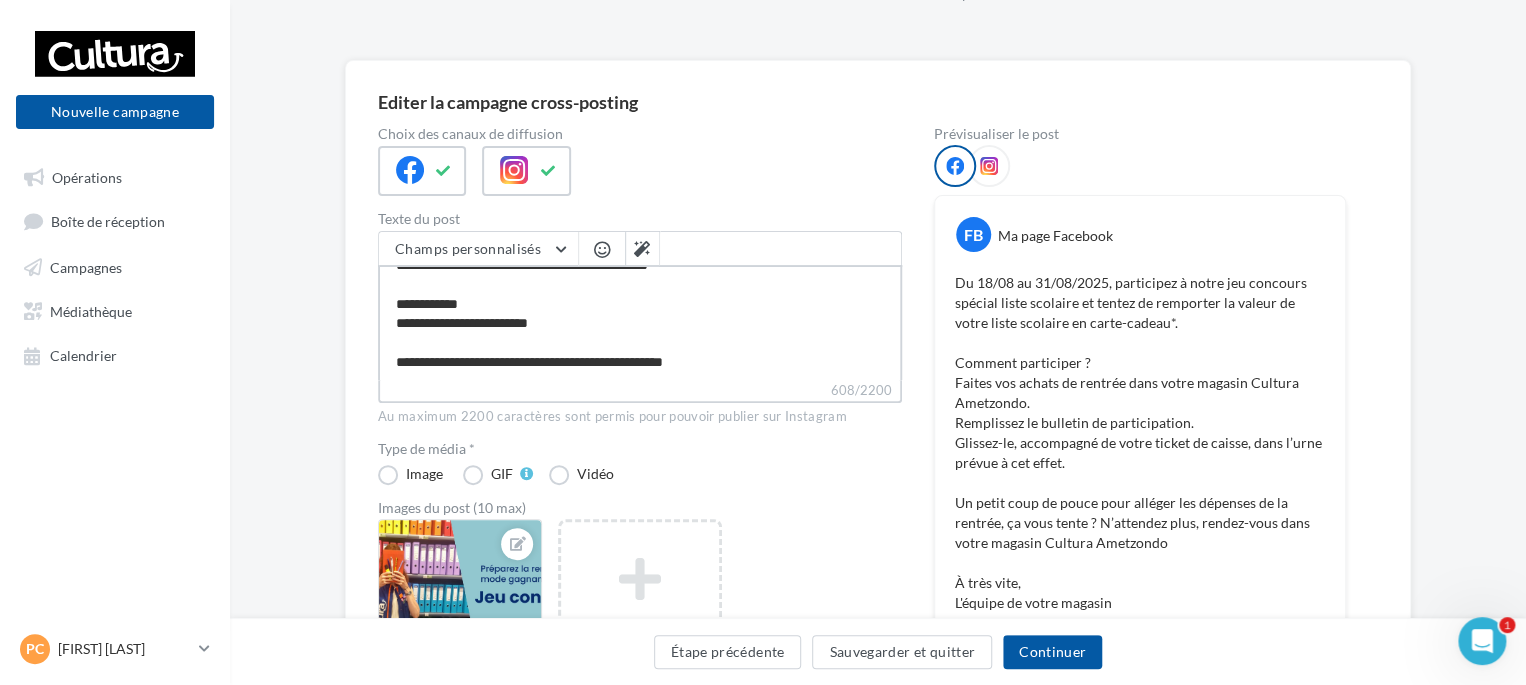 type on "**********" 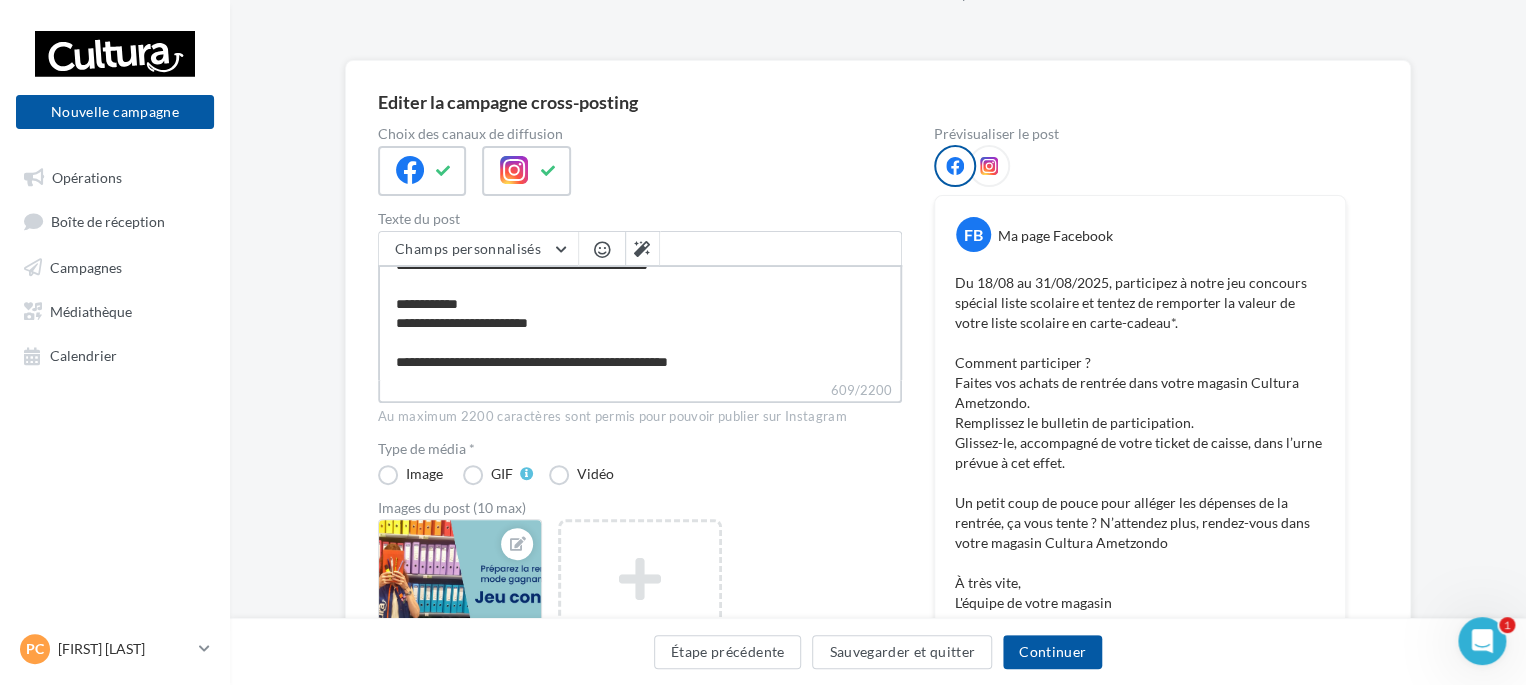 type on "**********" 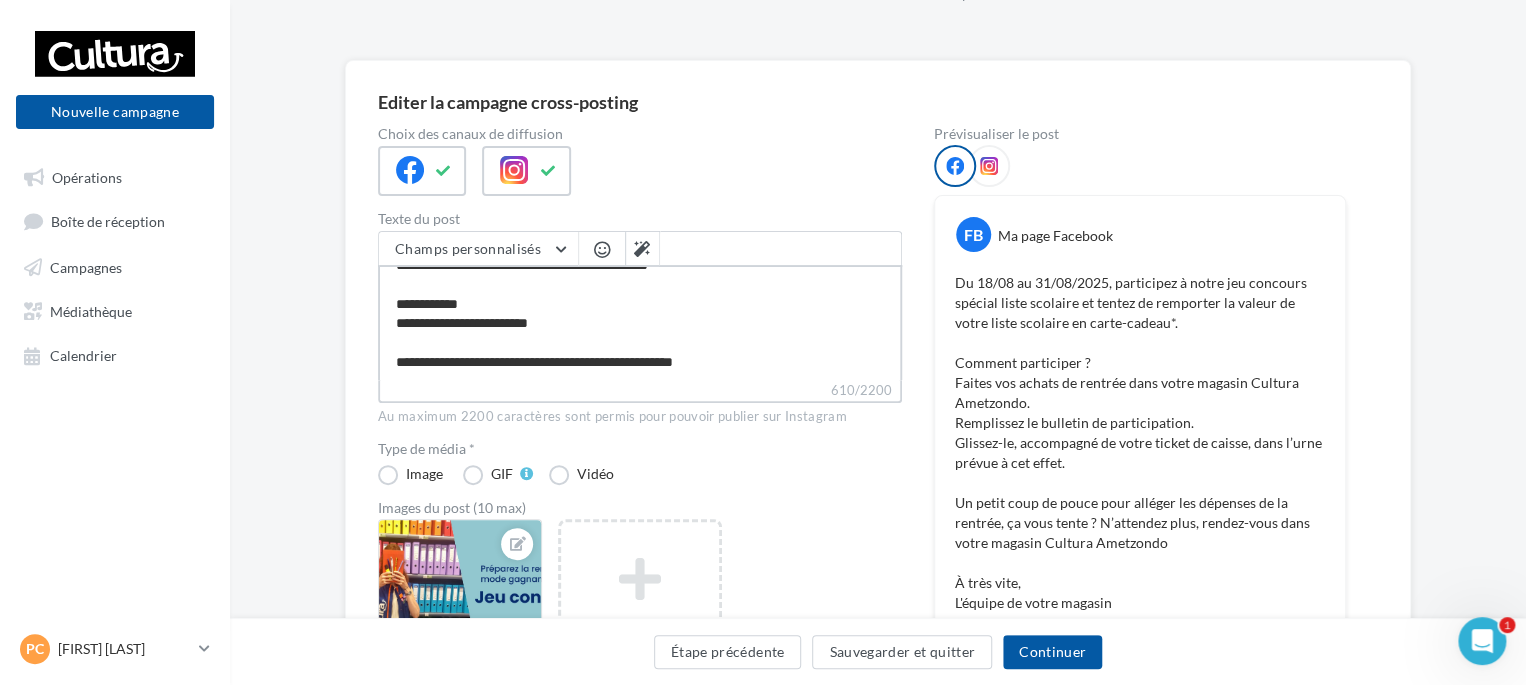 type on "**********" 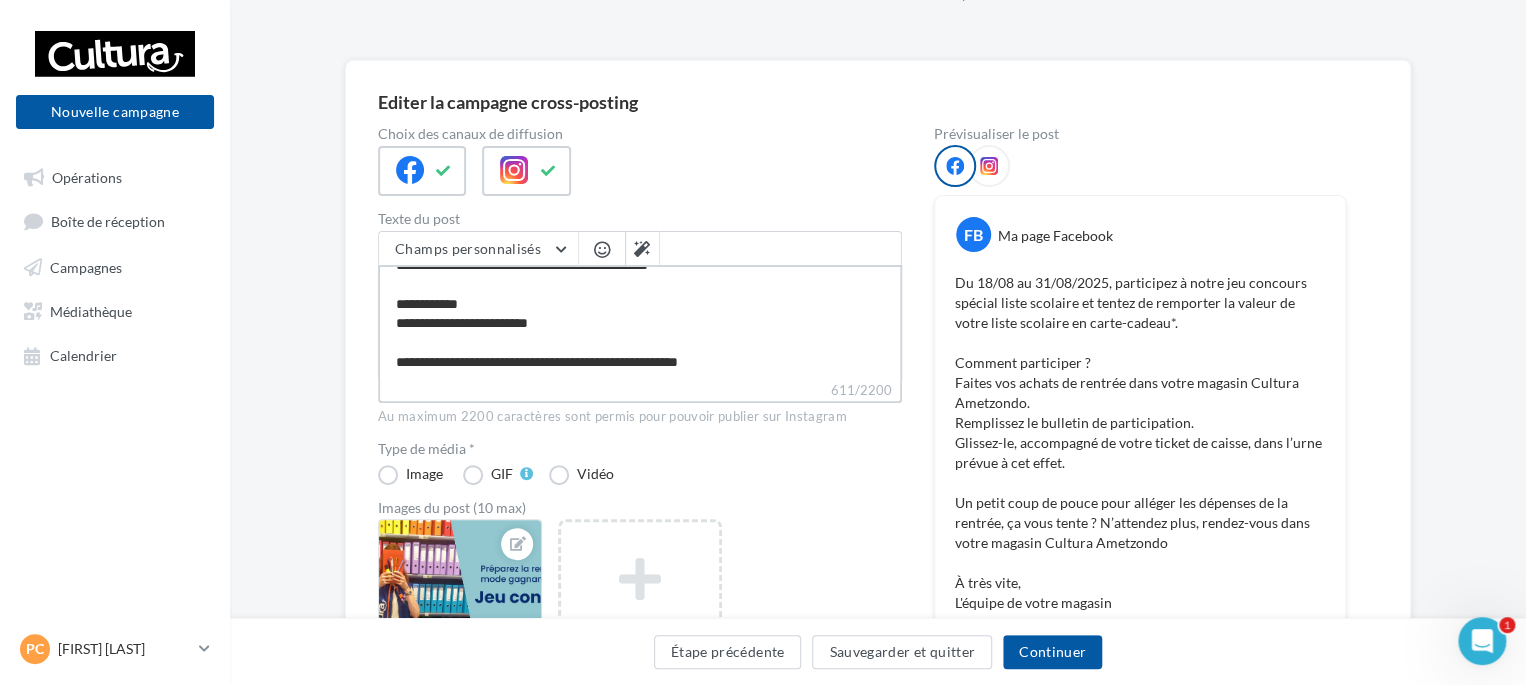 type on "**********" 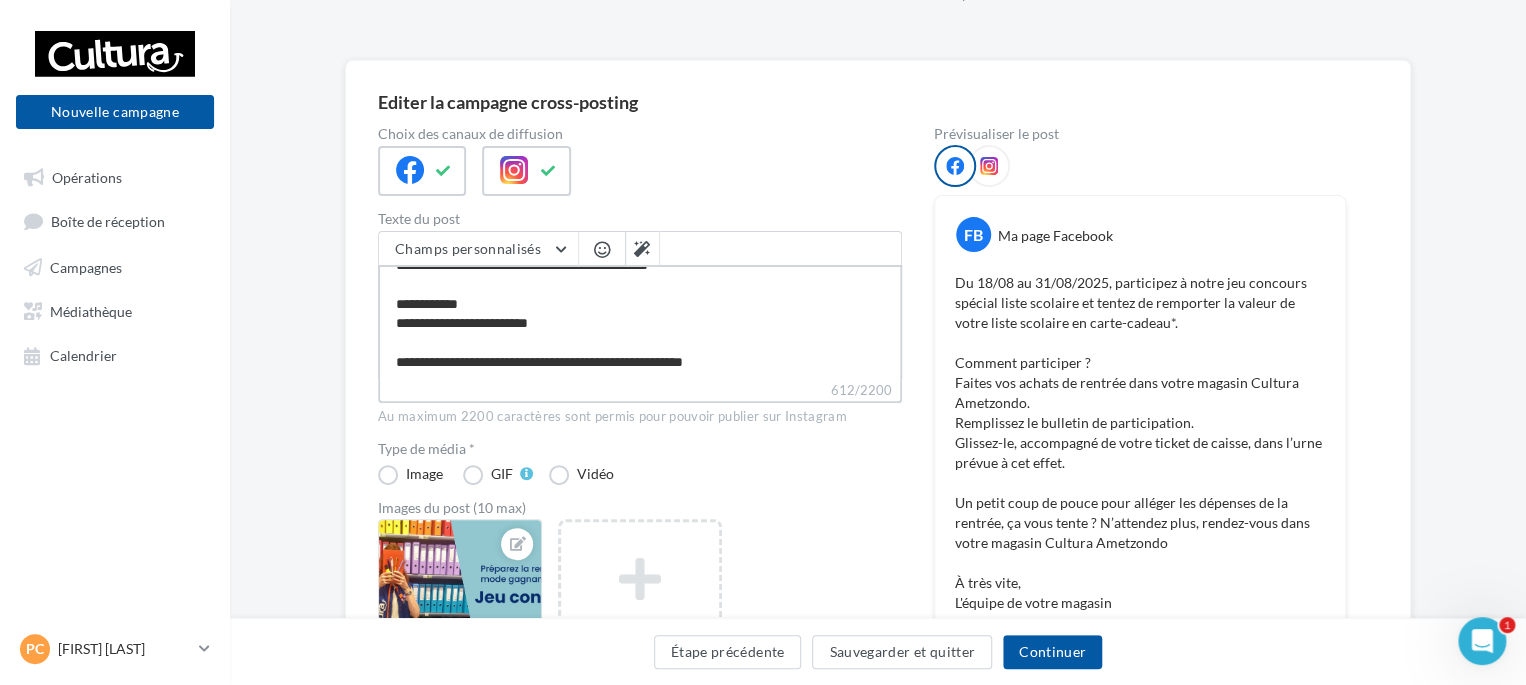 scroll, scrollTop: 210, scrollLeft: 0, axis: vertical 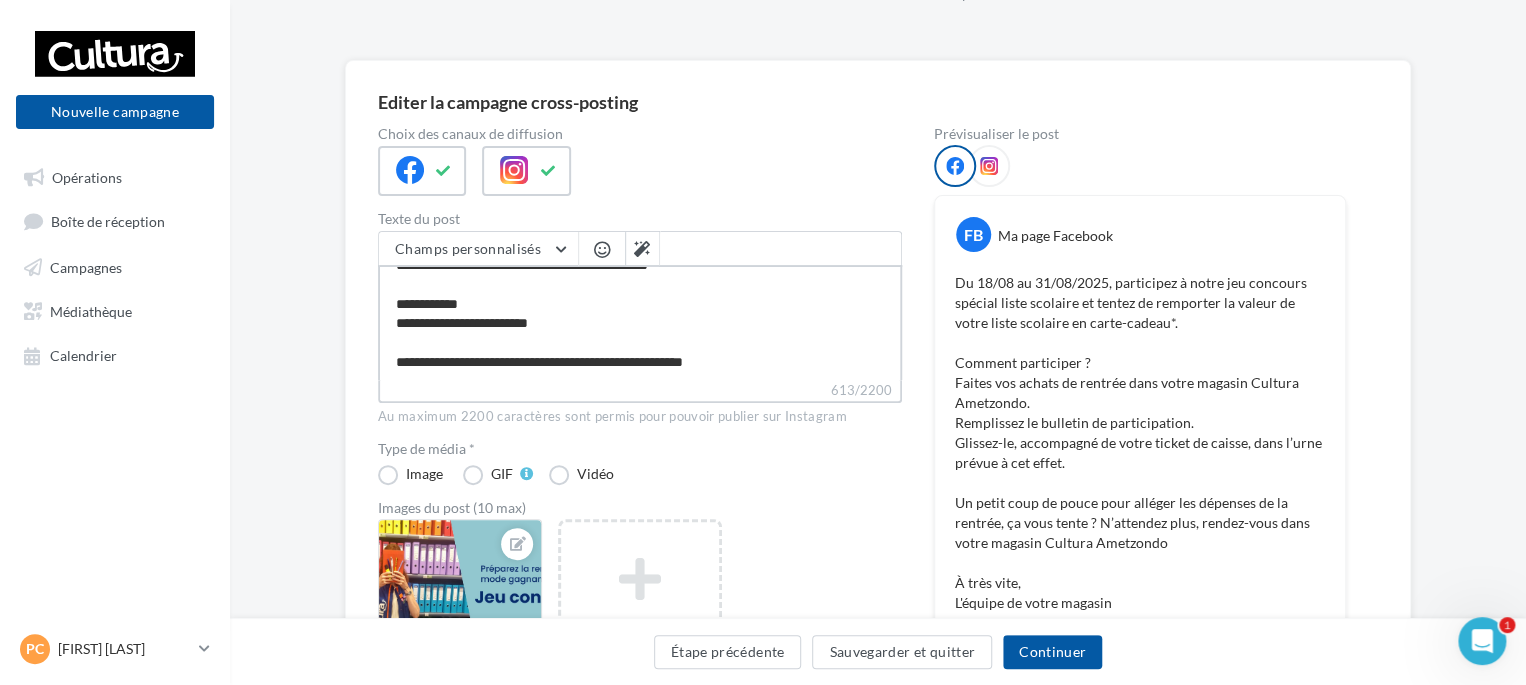 type on "**********" 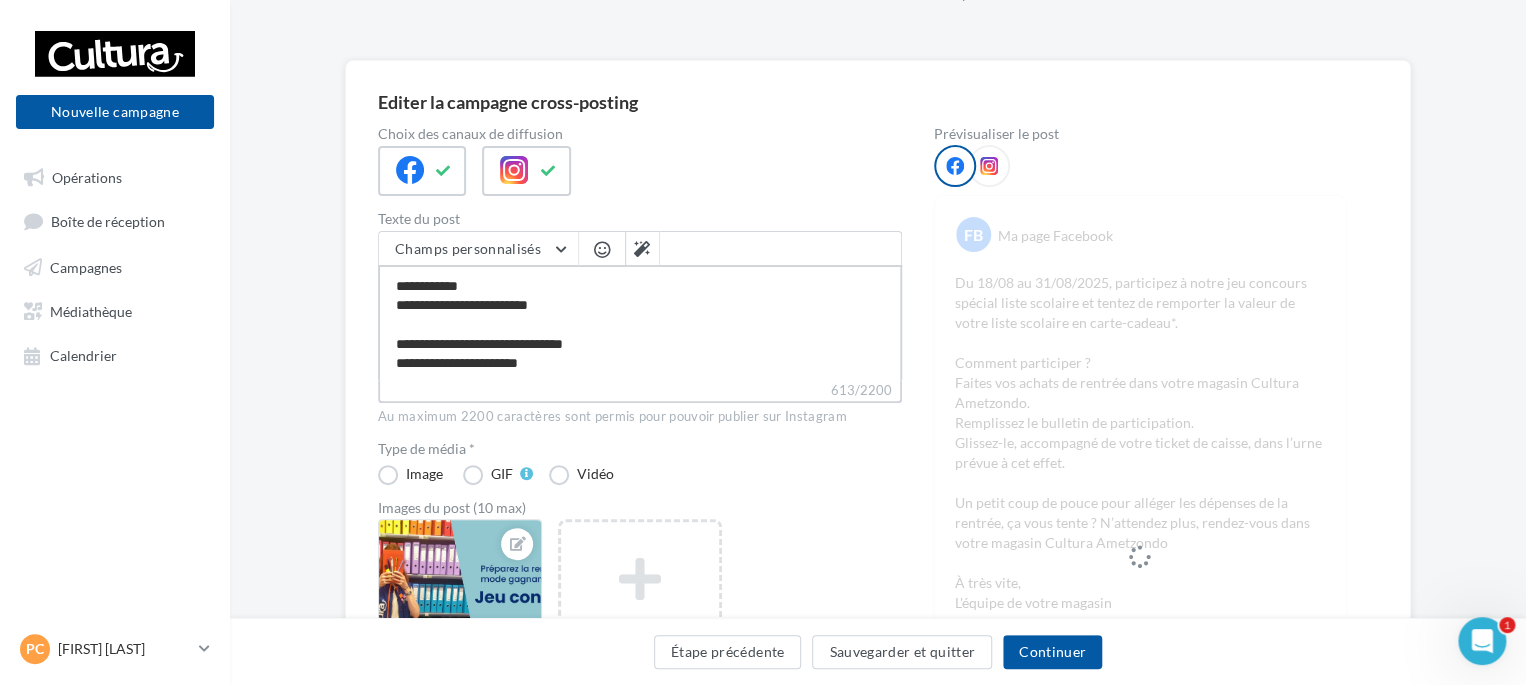 type on "**********" 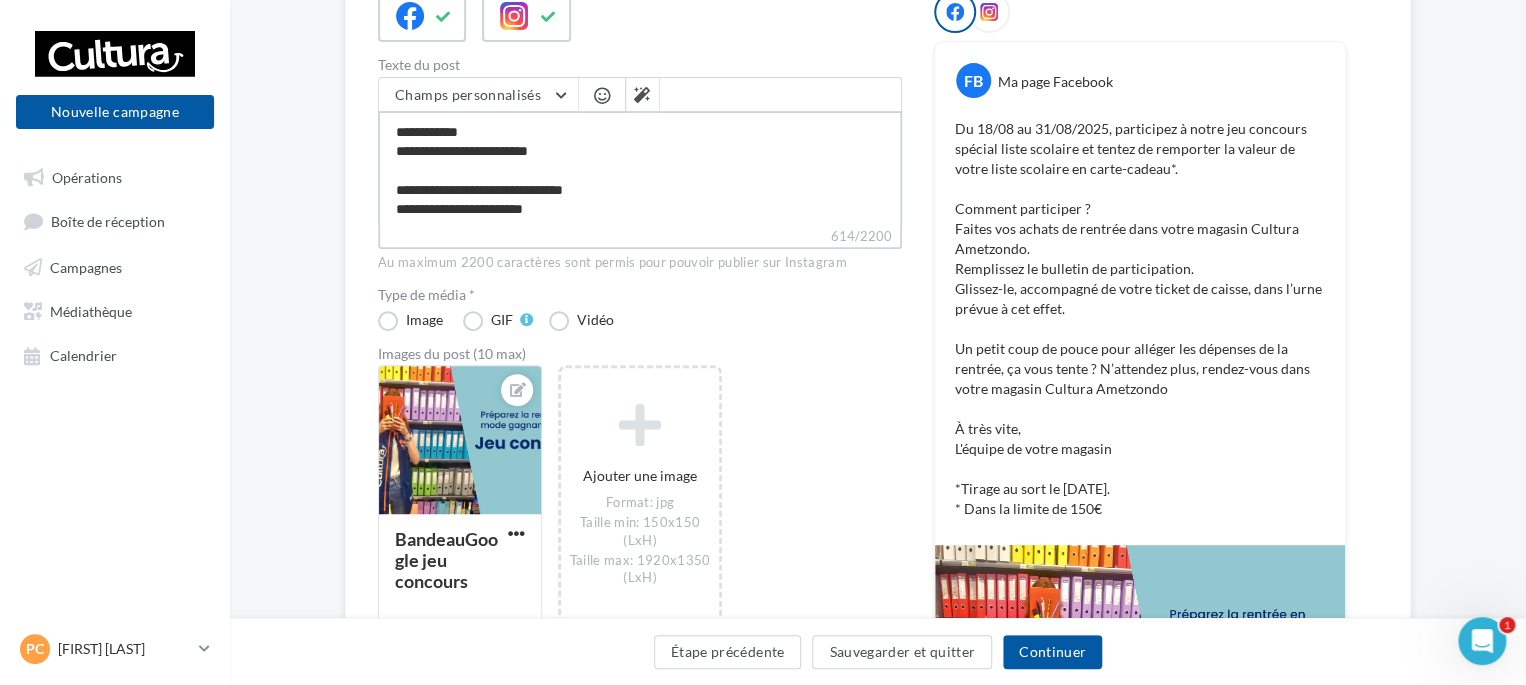 scroll, scrollTop: 308, scrollLeft: 0, axis: vertical 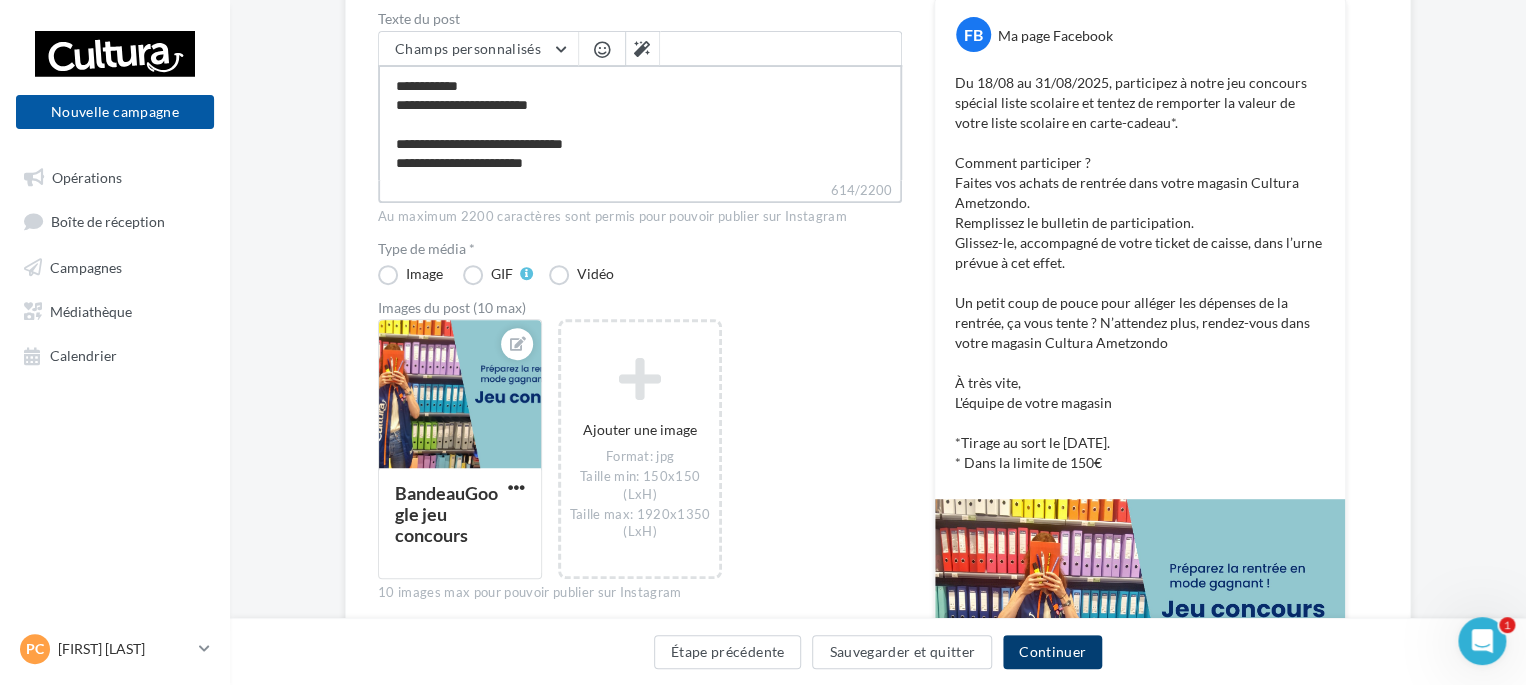 type on "**********" 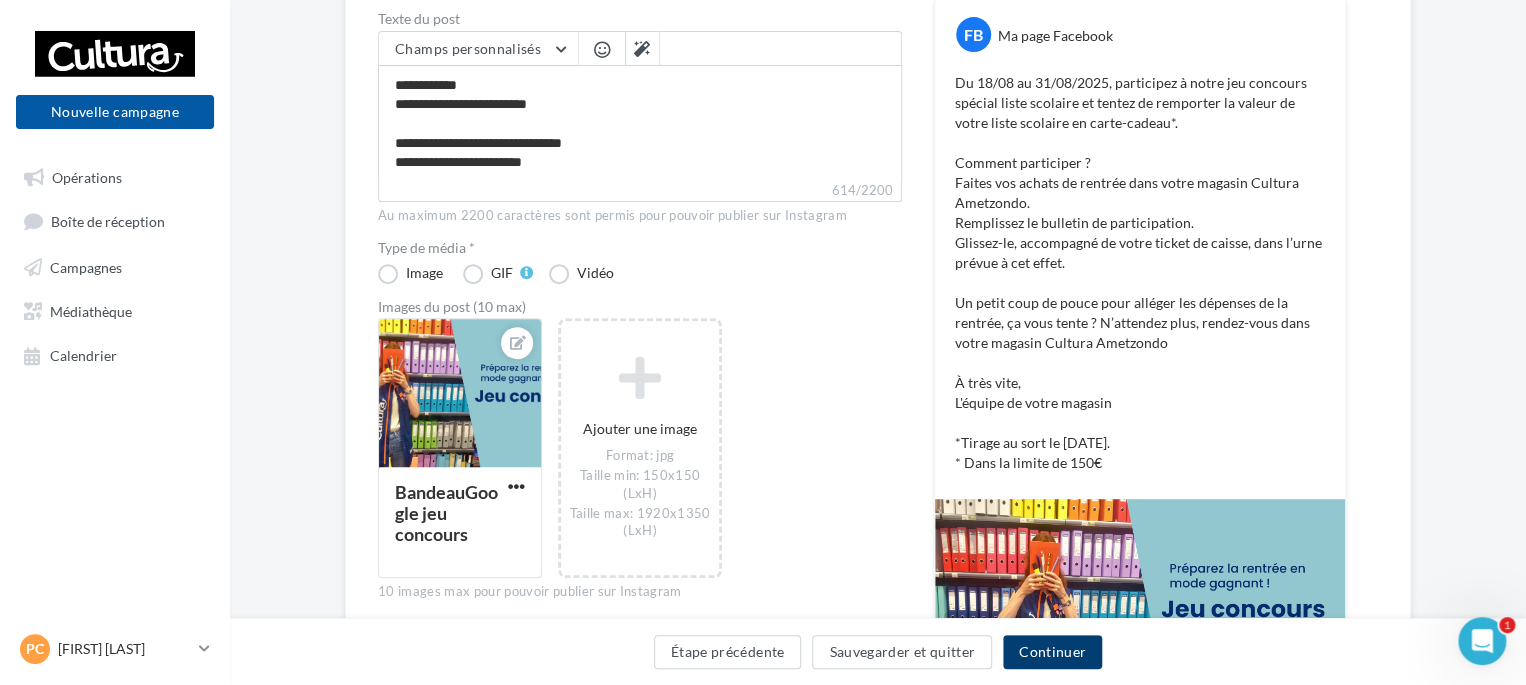 scroll, scrollTop: 209, scrollLeft: 0, axis: vertical 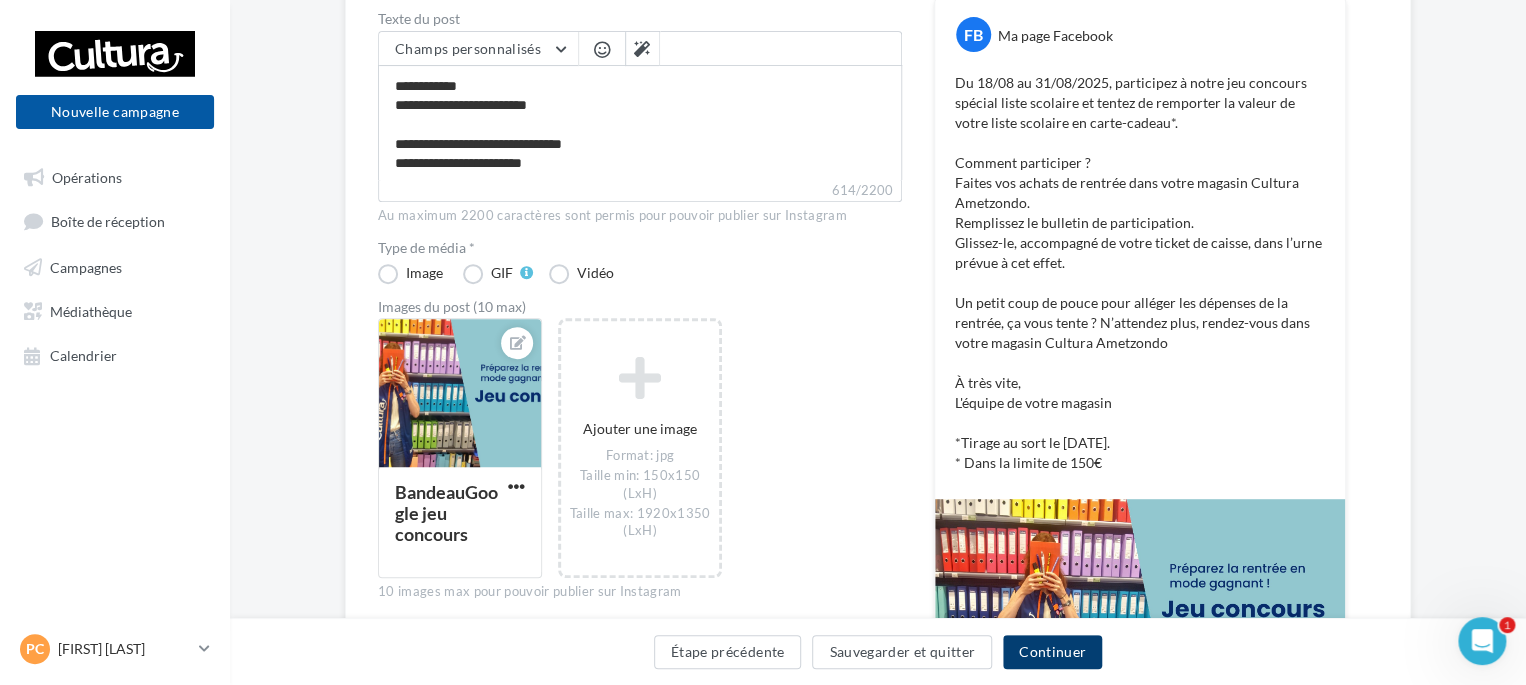 click on "Continuer" at bounding box center [1052, 652] 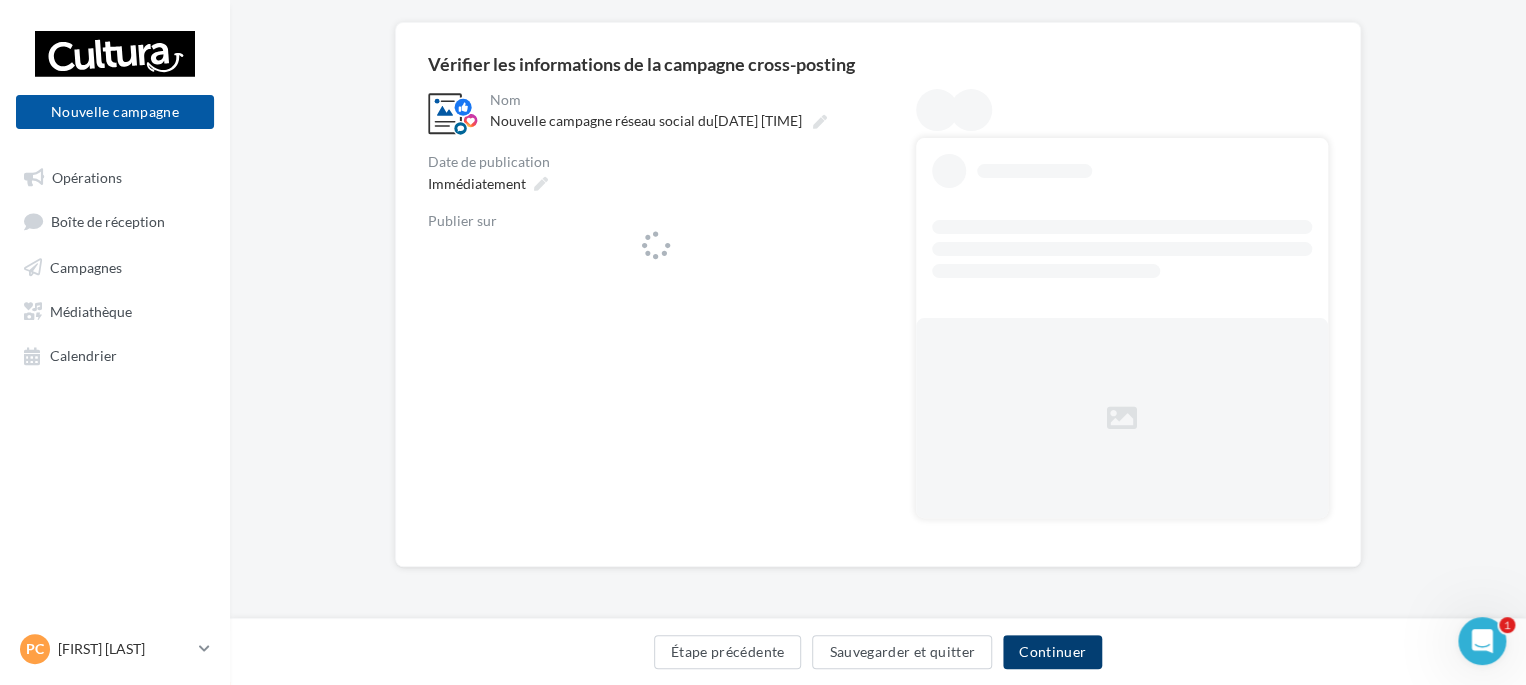 scroll, scrollTop: 0, scrollLeft: 0, axis: both 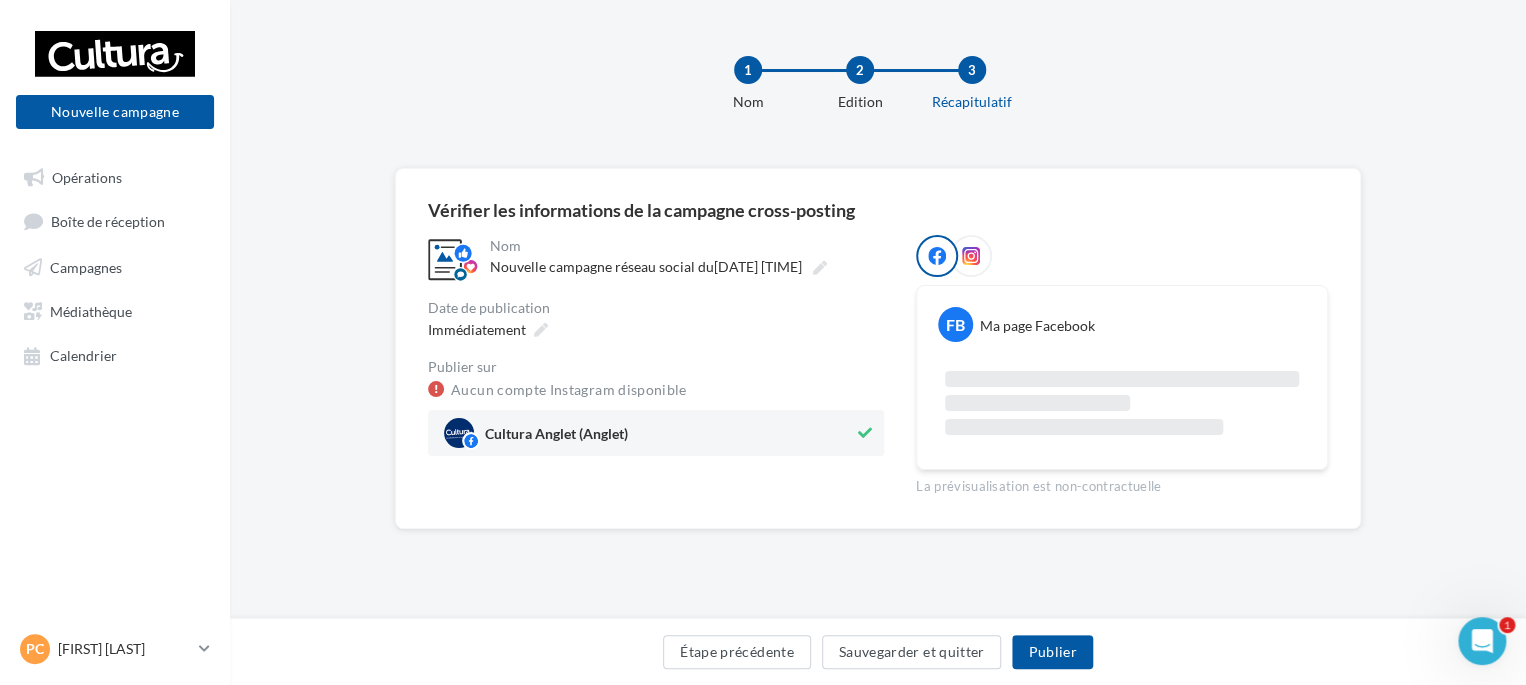 click at bounding box center [865, 433] 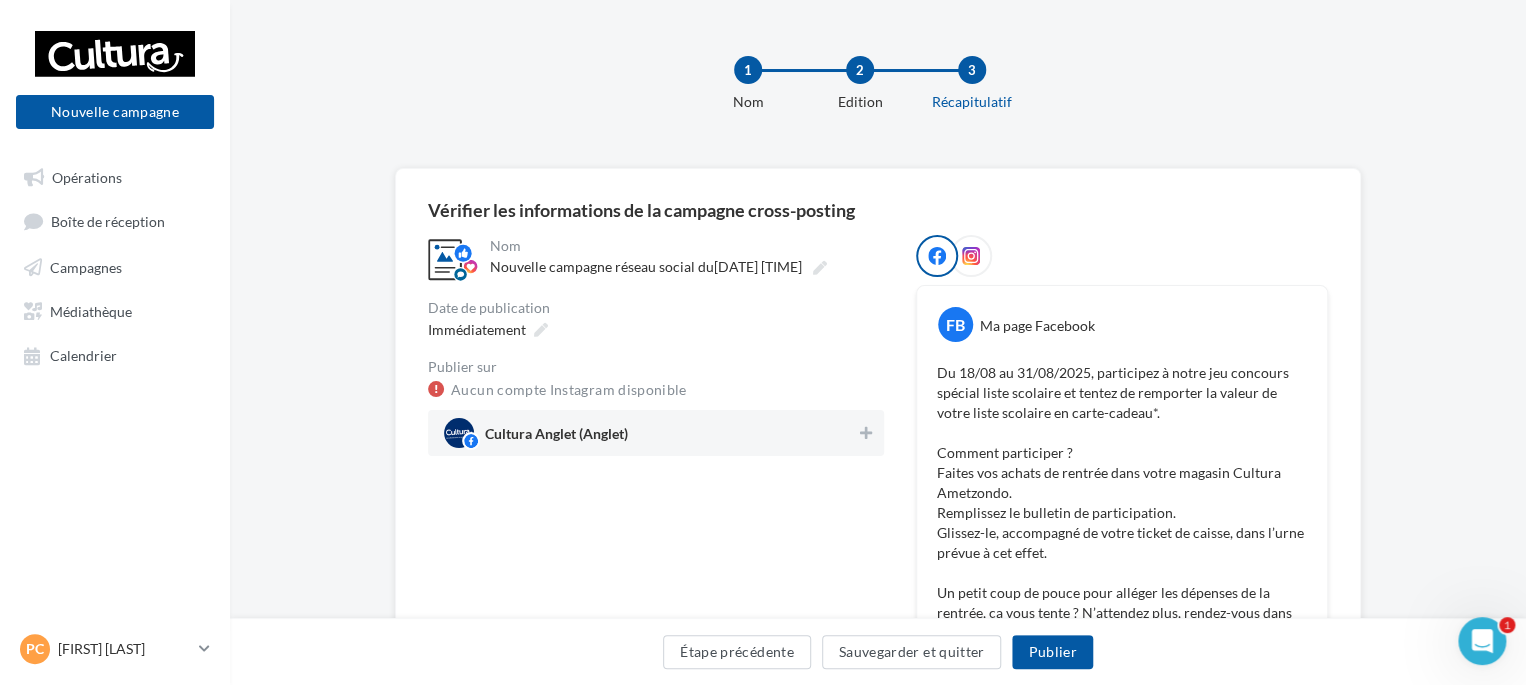 click on "Cultura Anglet (Anglet)" at bounding box center [650, 433] 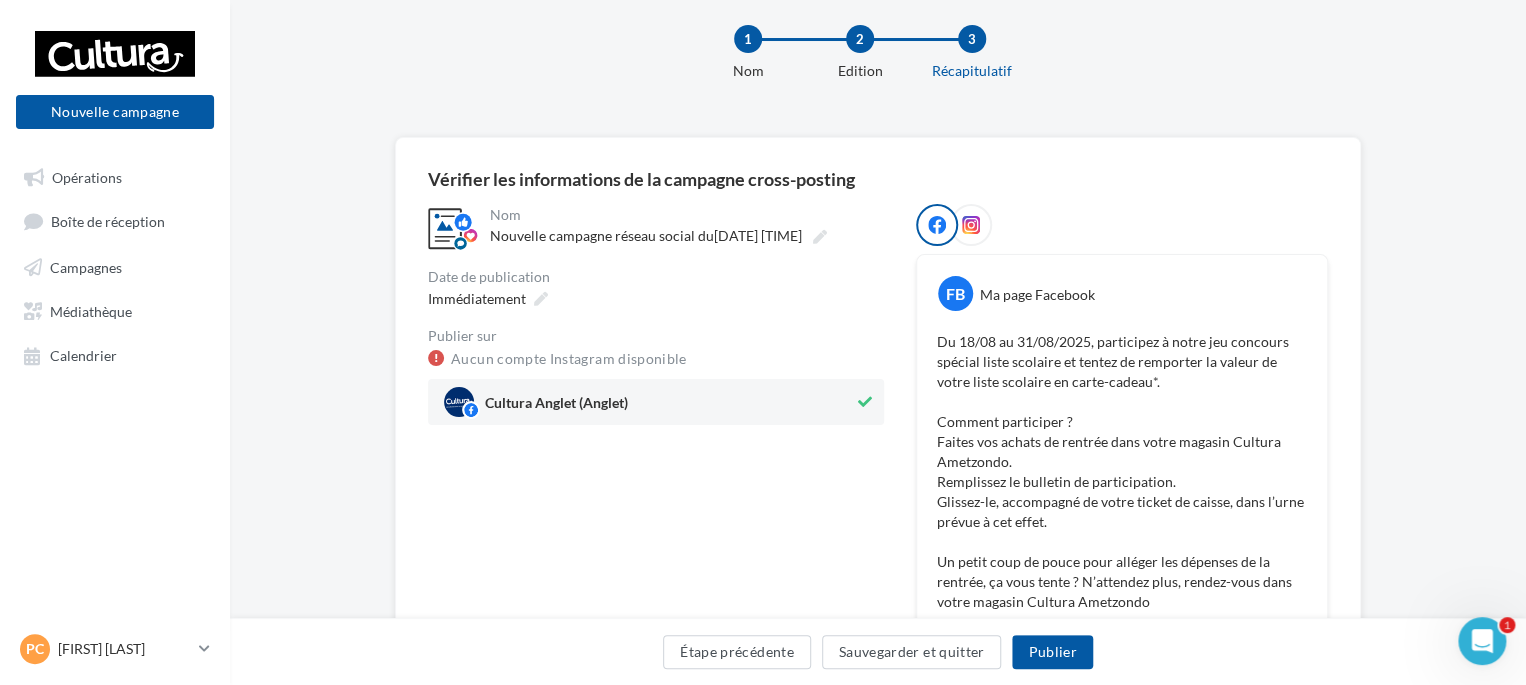 scroll, scrollTop: 0, scrollLeft: 0, axis: both 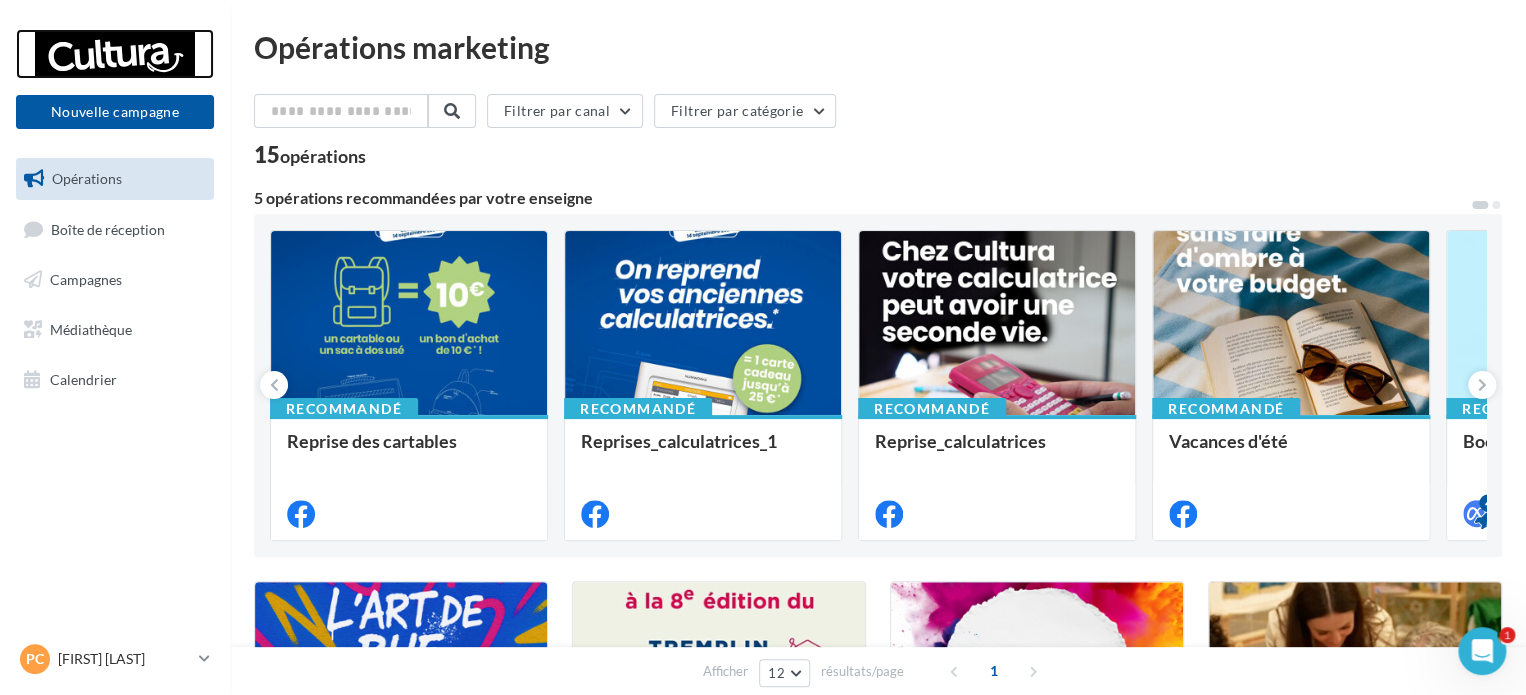 click at bounding box center (115, 54) 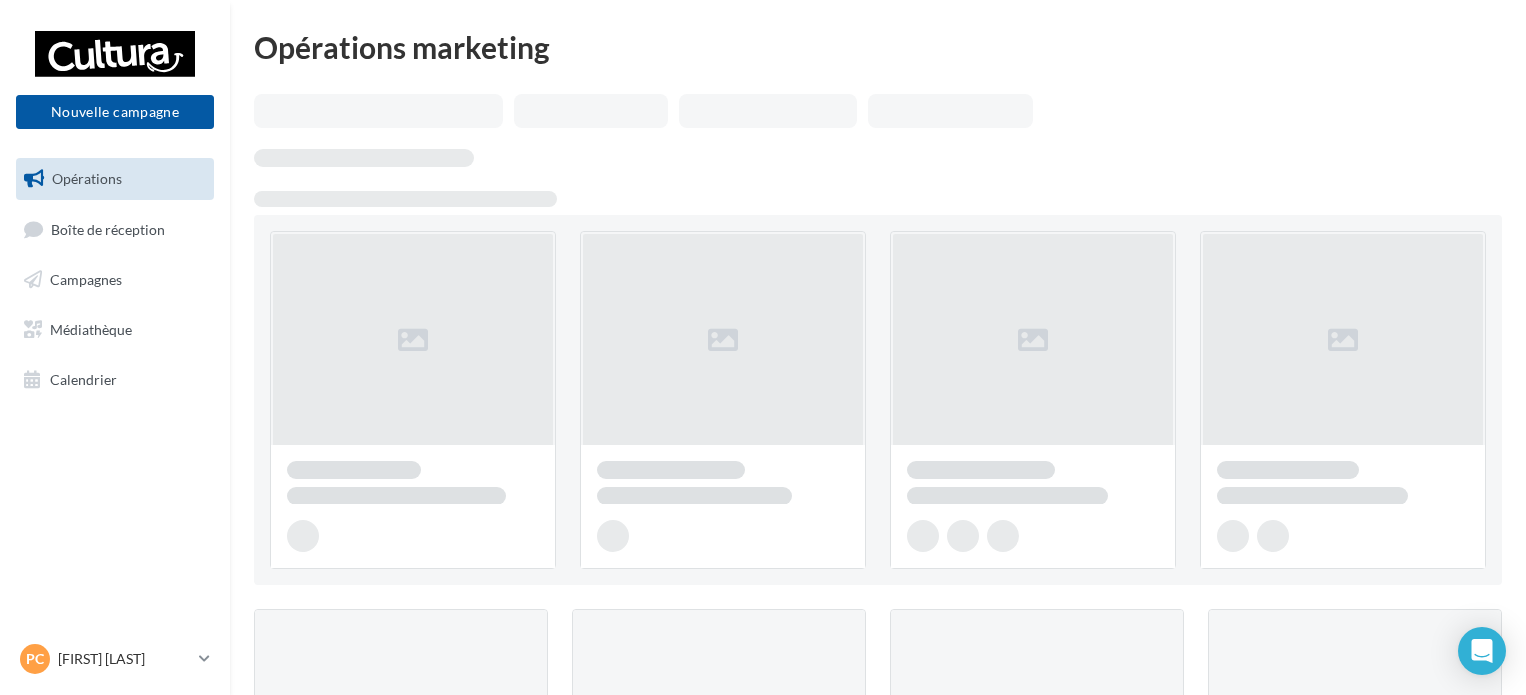 scroll, scrollTop: 0, scrollLeft: 0, axis: both 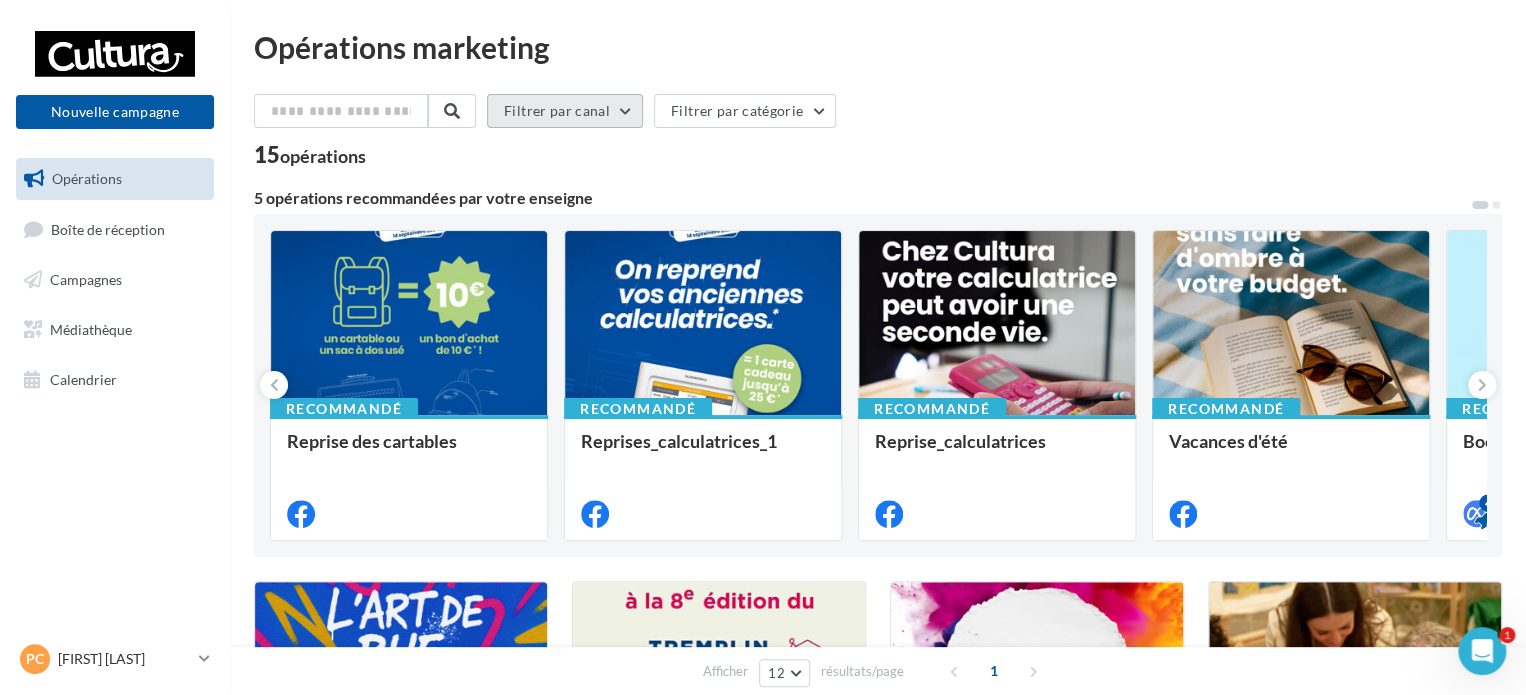 click on "Filtrer par canal" at bounding box center (565, 111) 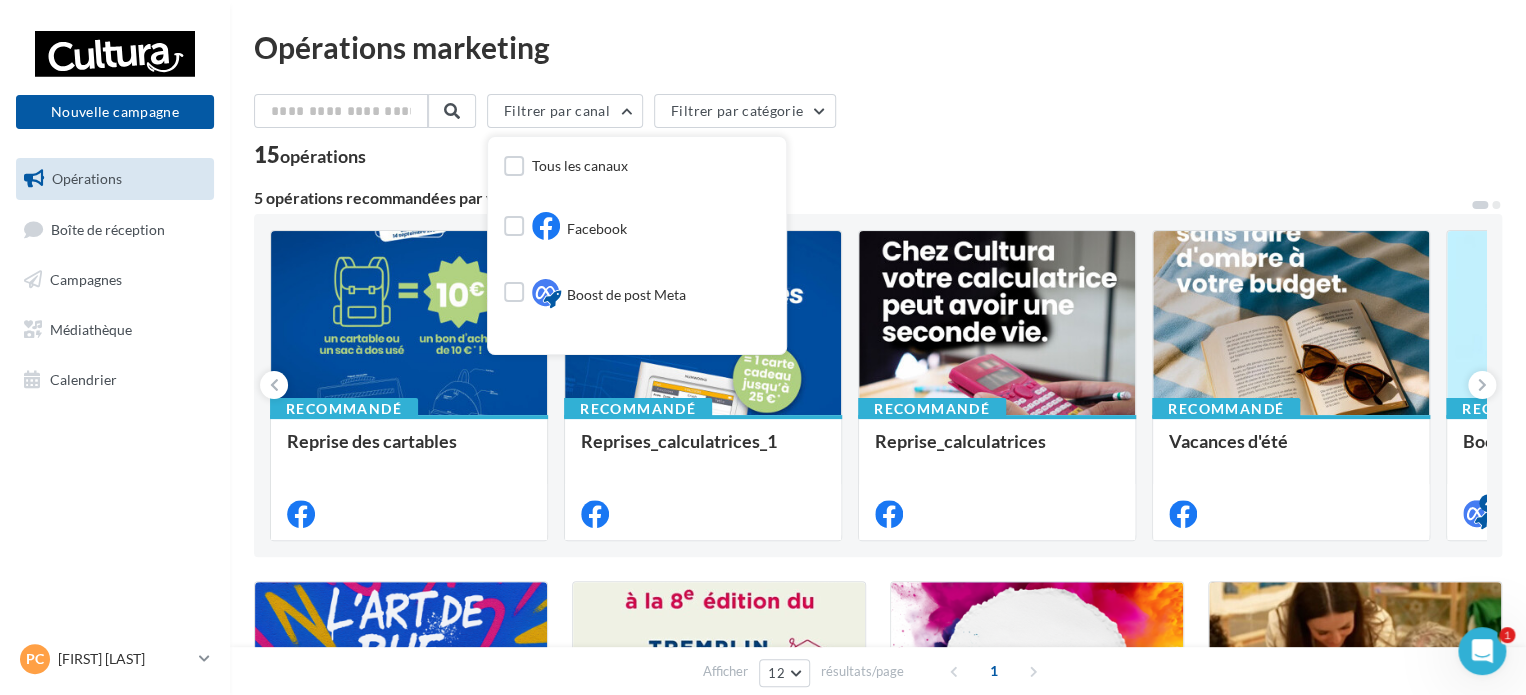 click on "Opérations
Boîte de réception
Campagnes
Médiathèque
Calendrier" at bounding box center [115, 279] 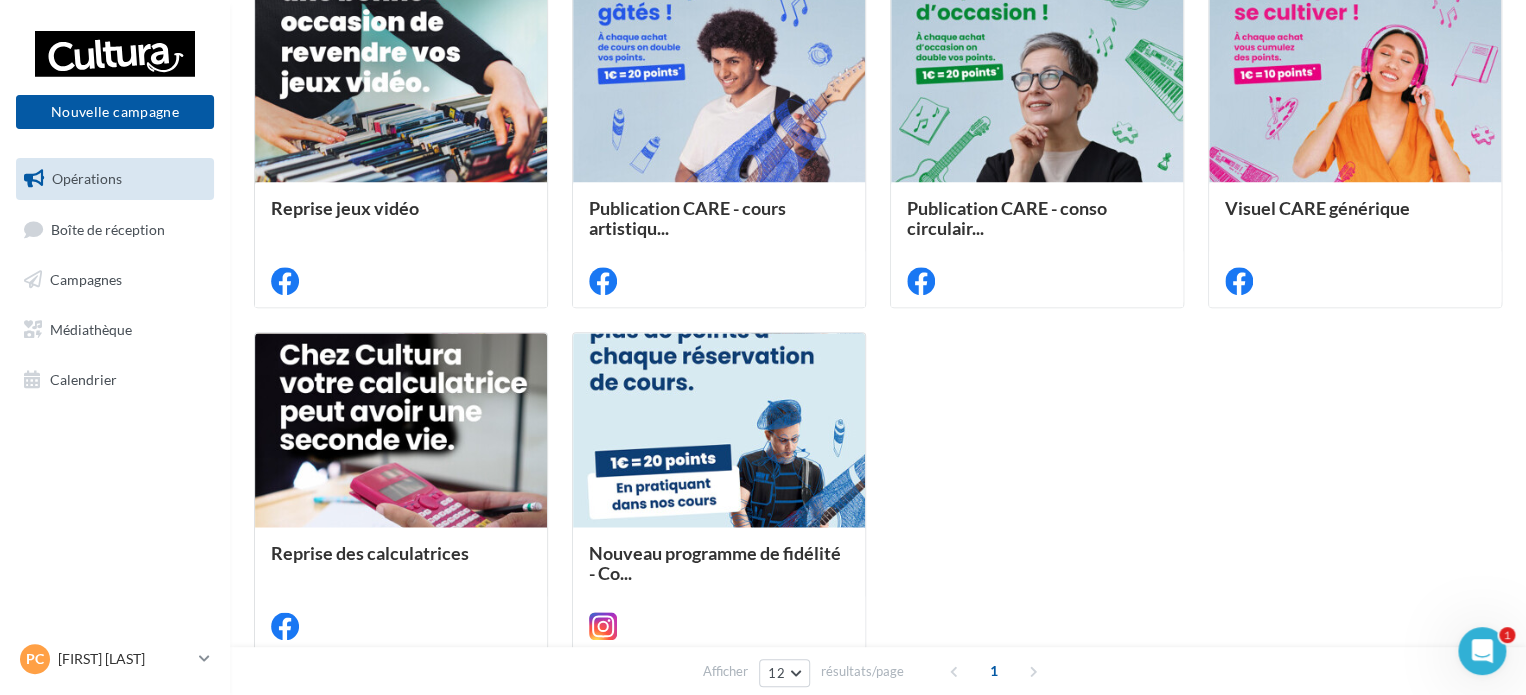 scroll, scrollTop: 663, scrollLeft: 0, axis: vertical 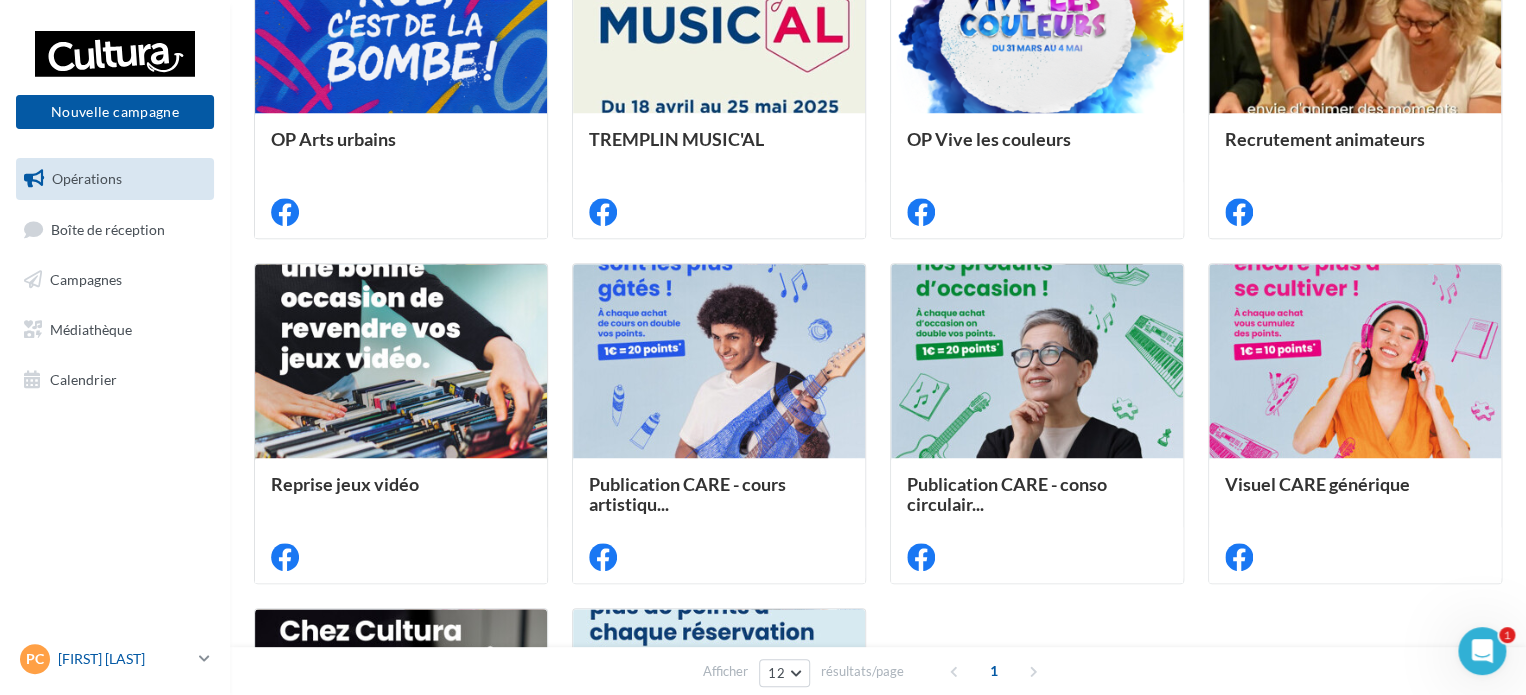 click at bounding box center [204, 658] 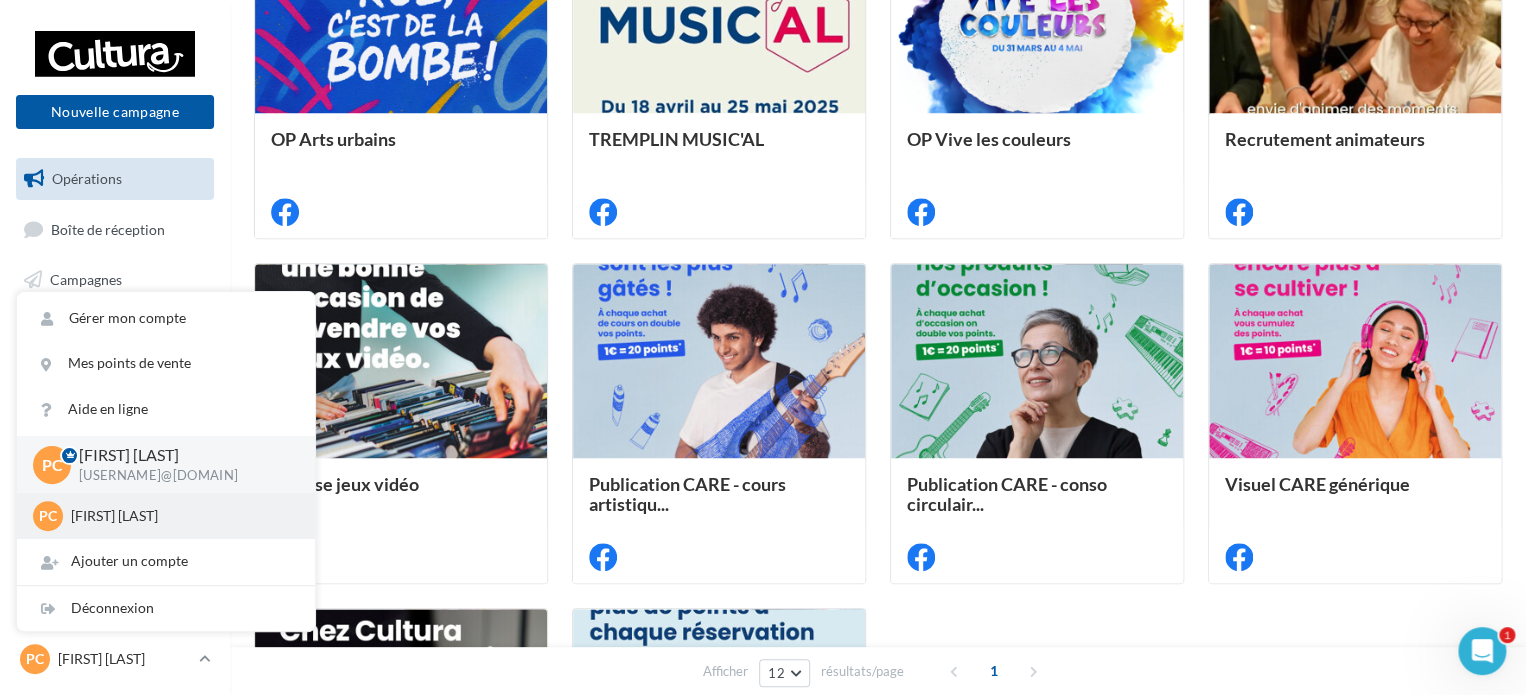 click on "[FIRST] [LAST]" at bounding box center [181, 516] 